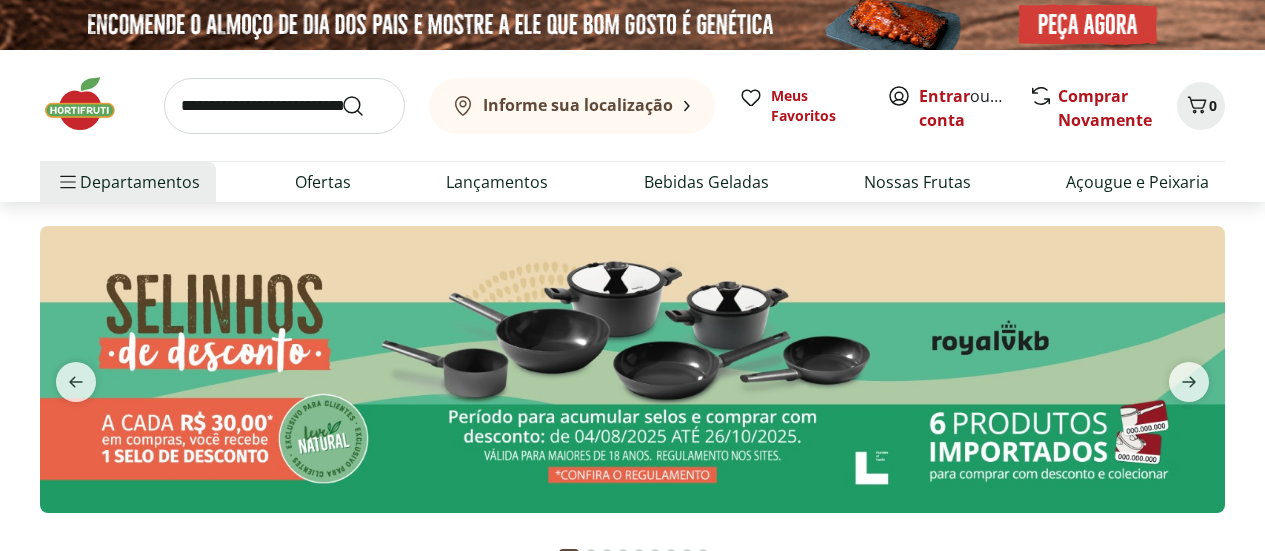 scroll, scrollTop: 0, scrollLeft: 0, axis: both 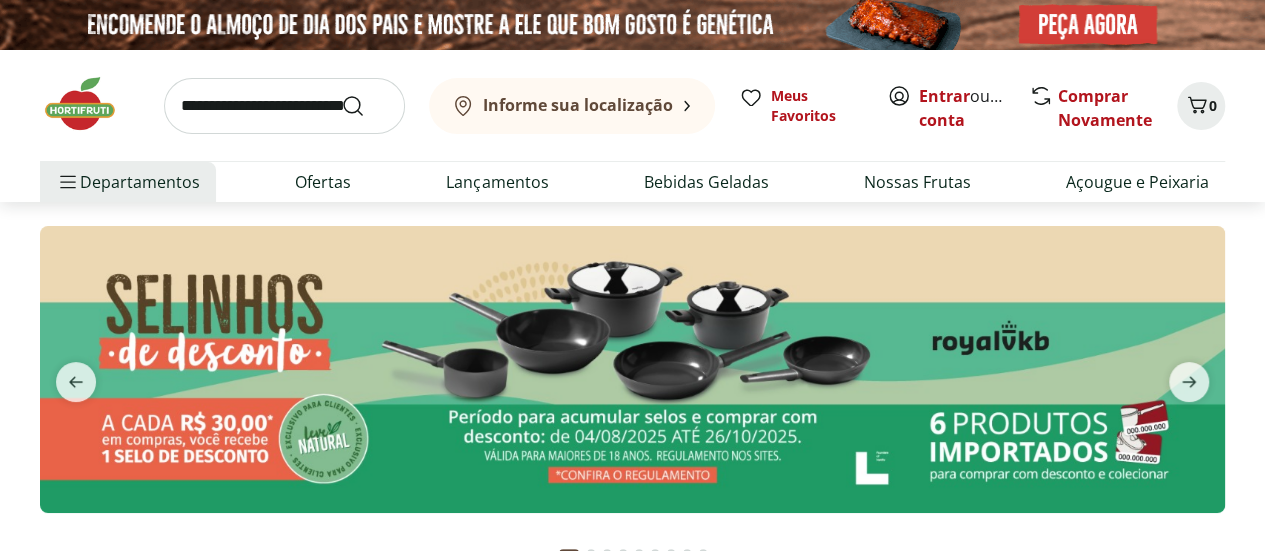 click on "Informe sua localização" at bounding box center (578, 105) 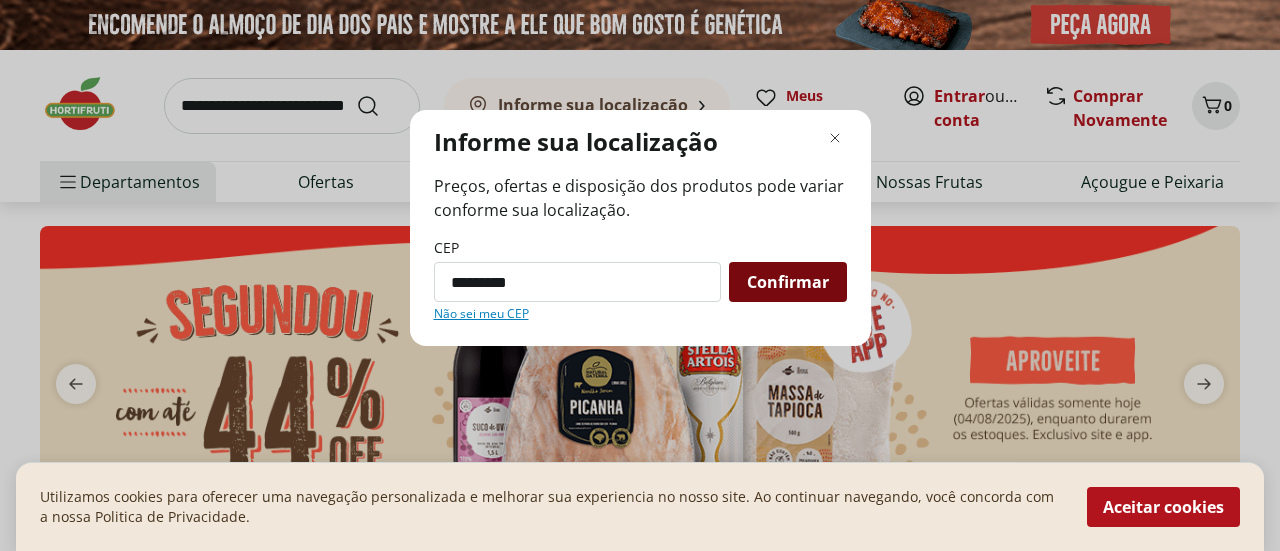 type on "*********" 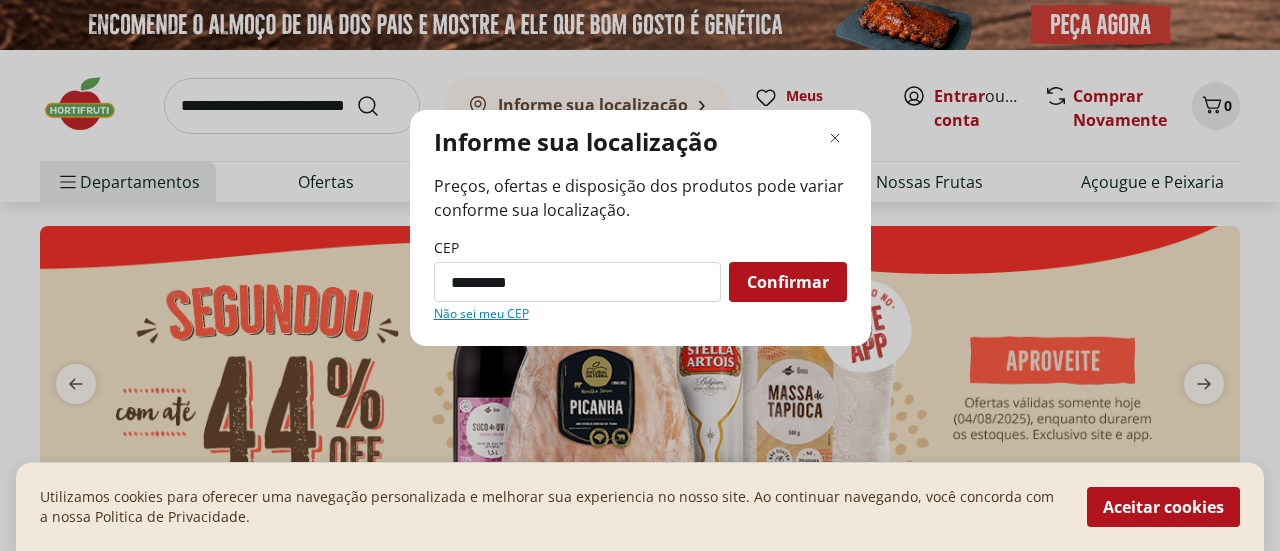 click on "Confirmar" at bounding box center (788, 282) 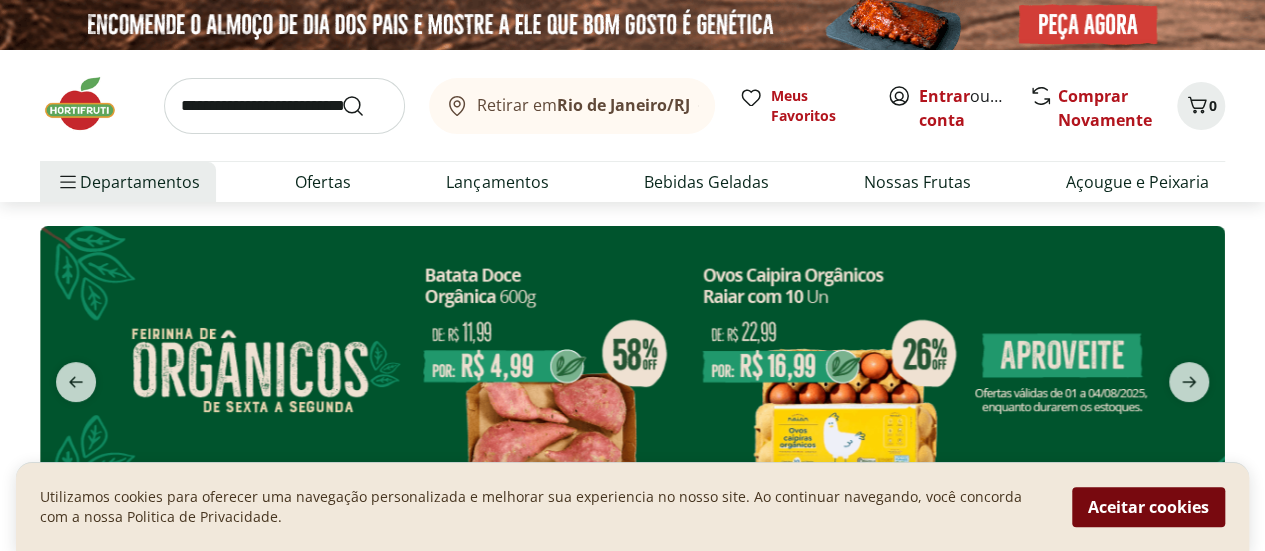 click on "Aceitar cookies" at bounding box center (1148, 507) 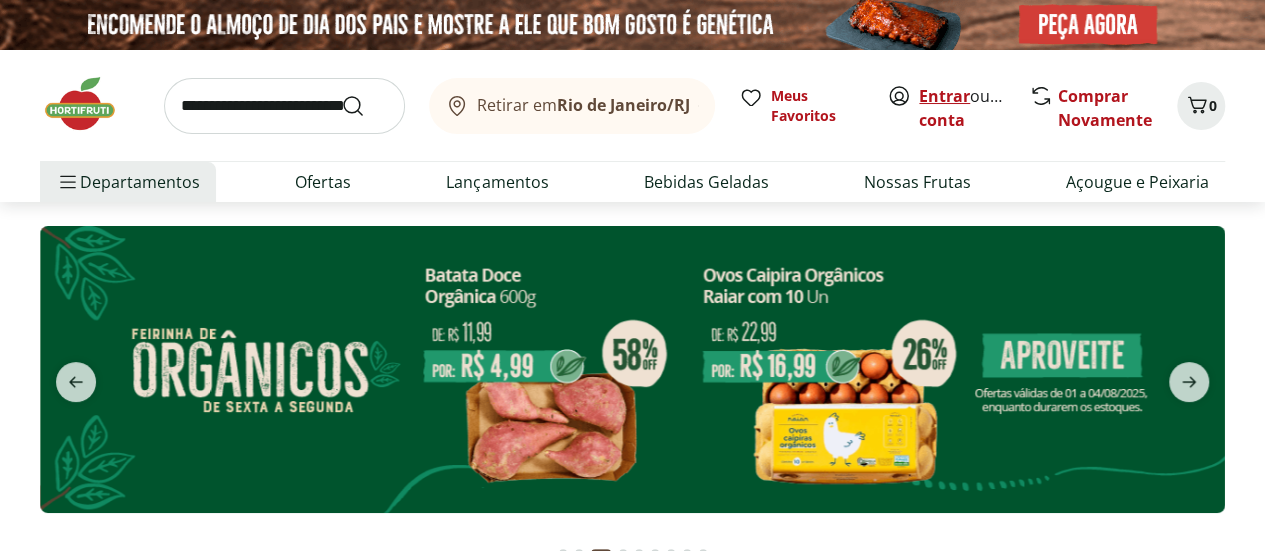 click on "Entrar" at bounding box center (944, 96) 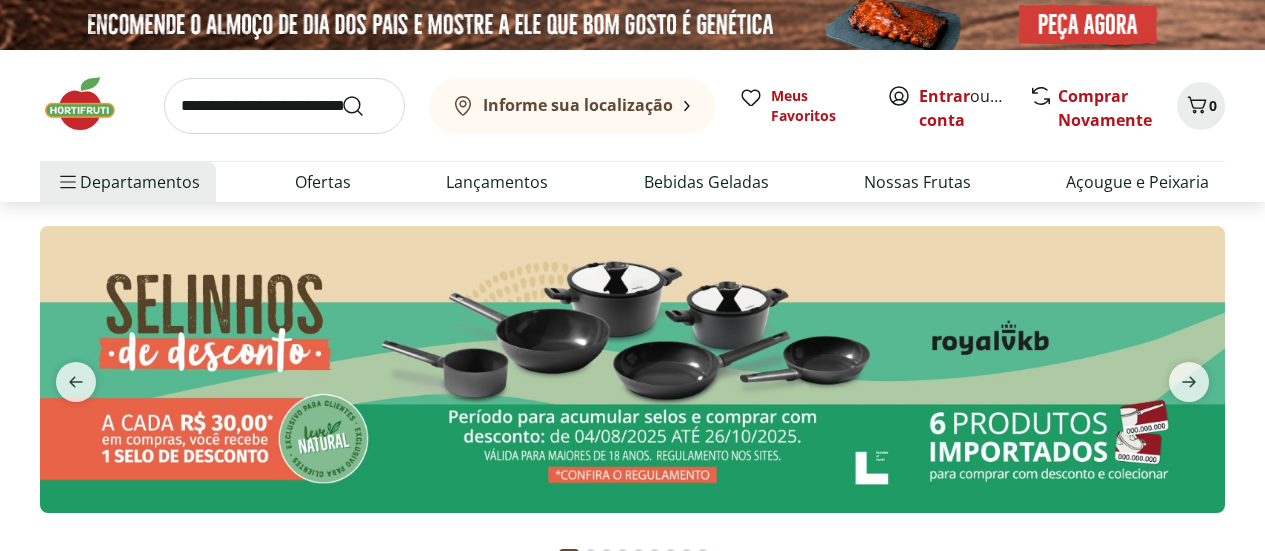 scroll, scrollTop: 0, scrollLeft: 0, axis: both 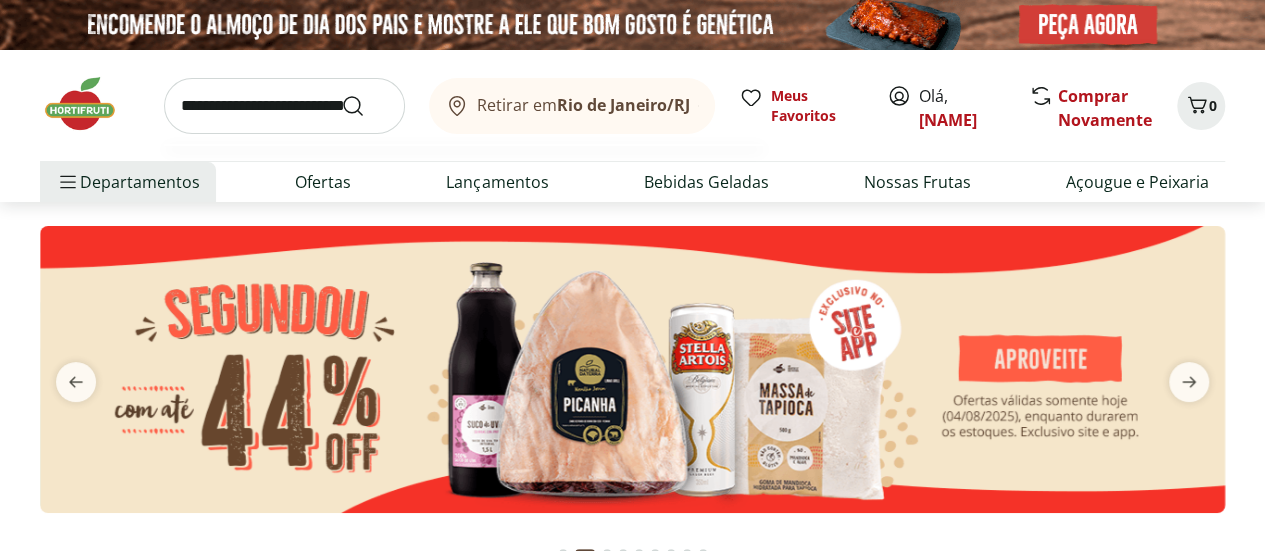 click at bounding box center (284, 106) 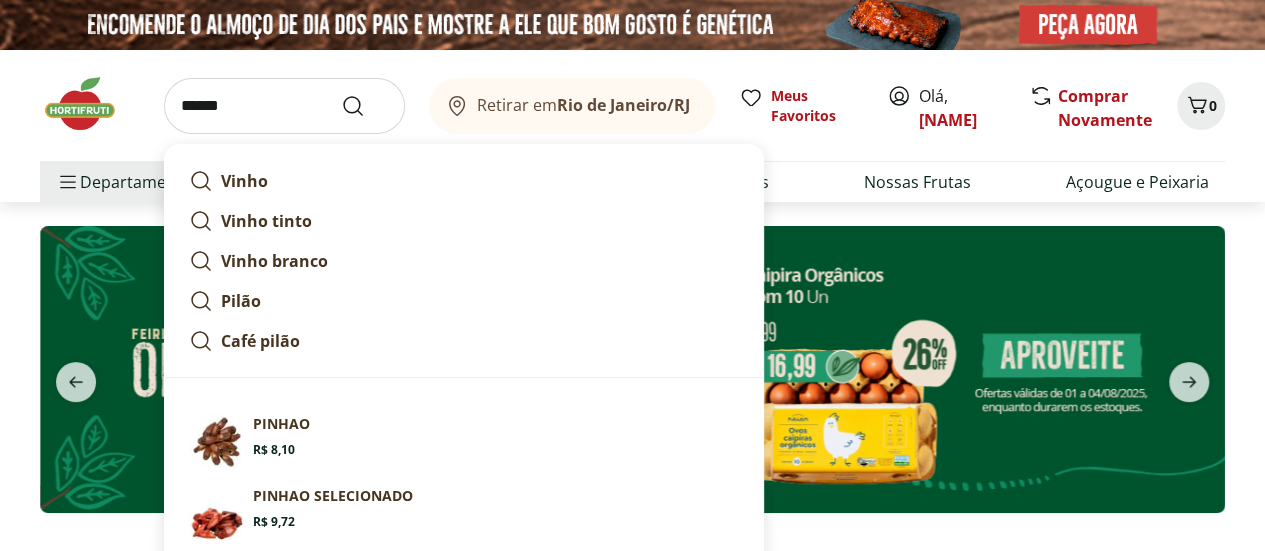 type on "******" 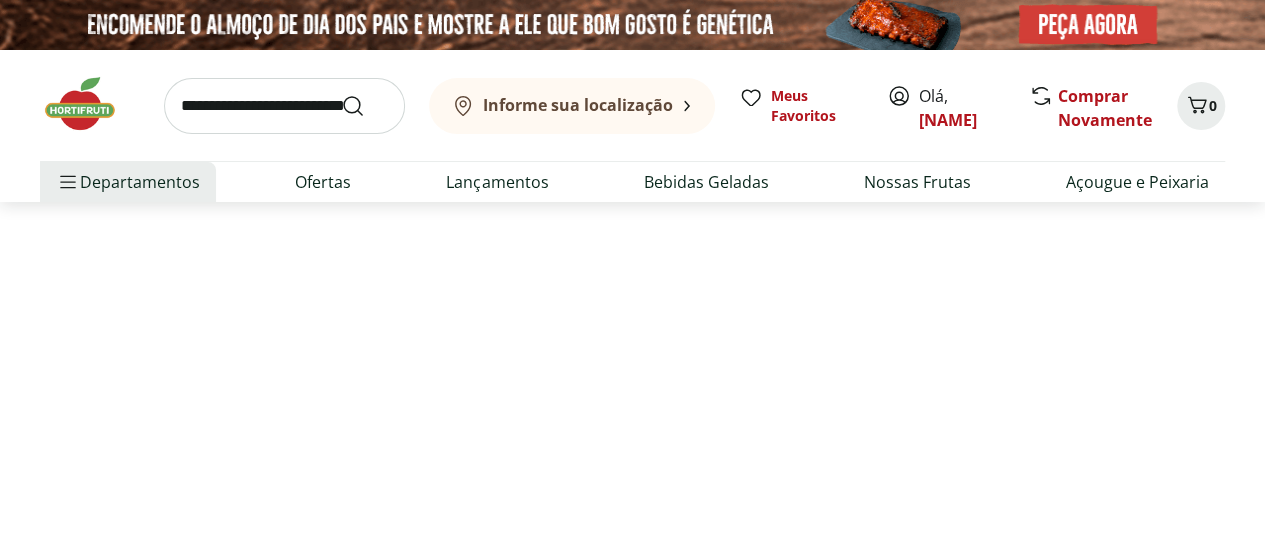 select on "**********" 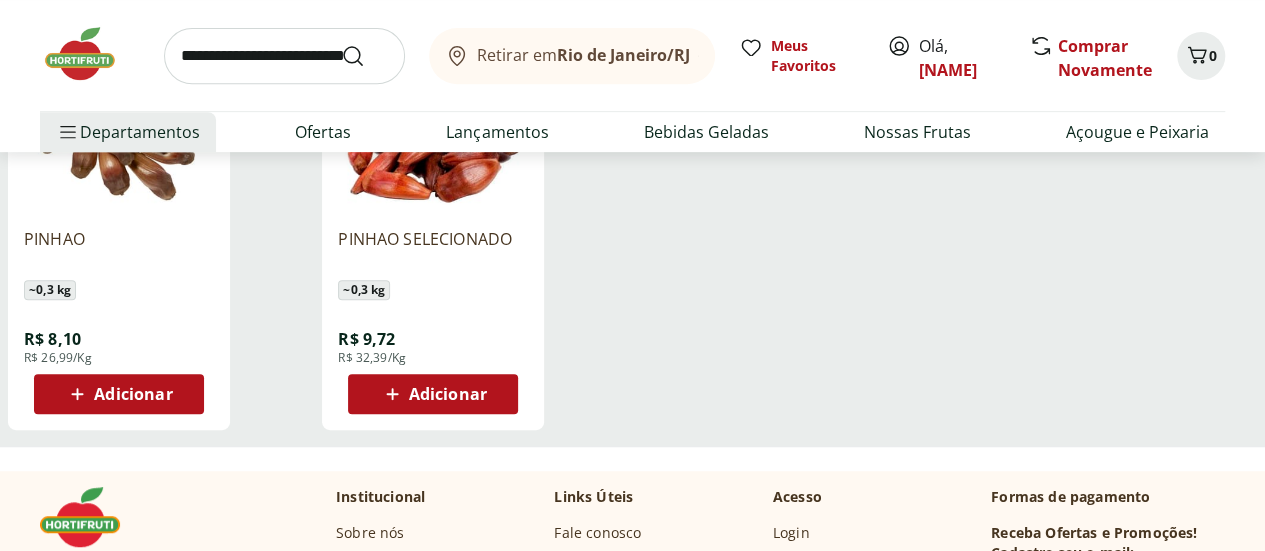 scroll, scrollTop: 400, scrollLeft: 0, axis: vertical 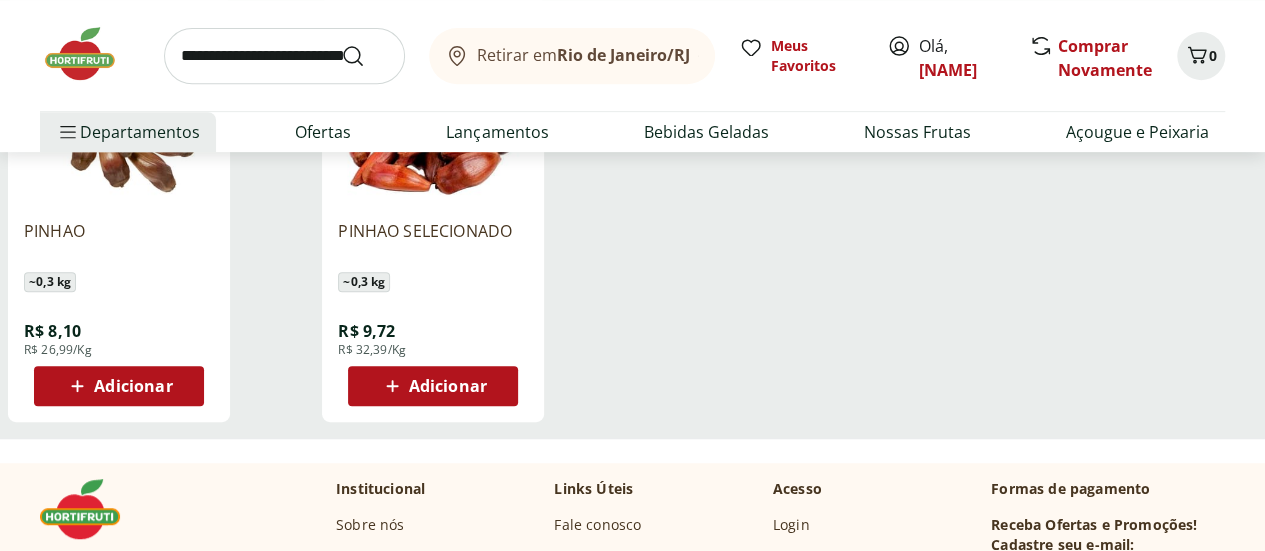 click on "Adicionar" at bounding box center (448, 386) 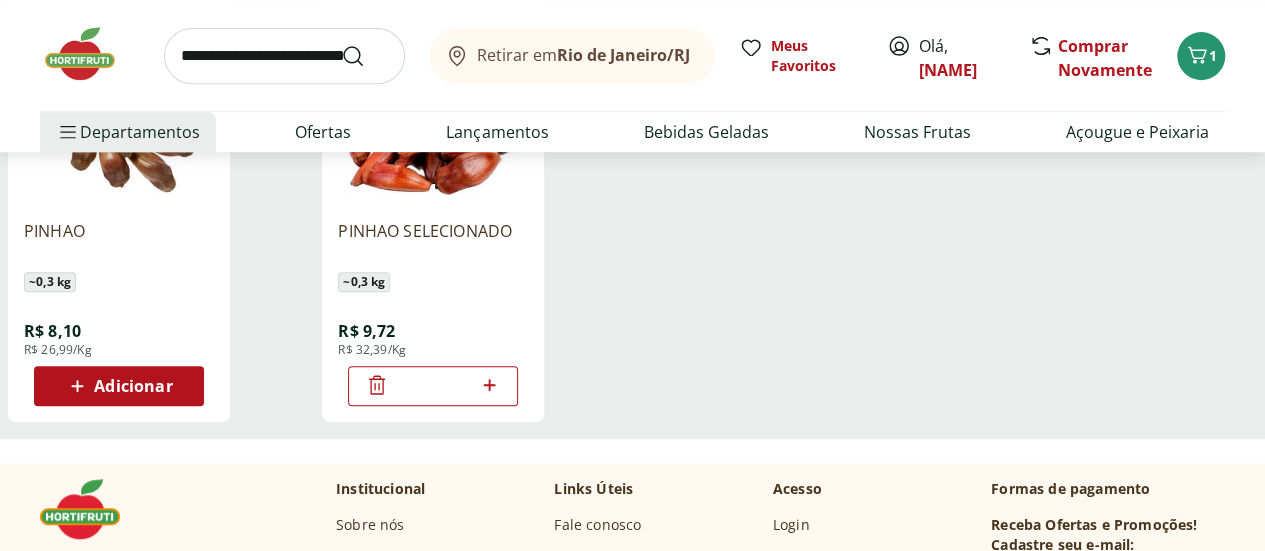 click 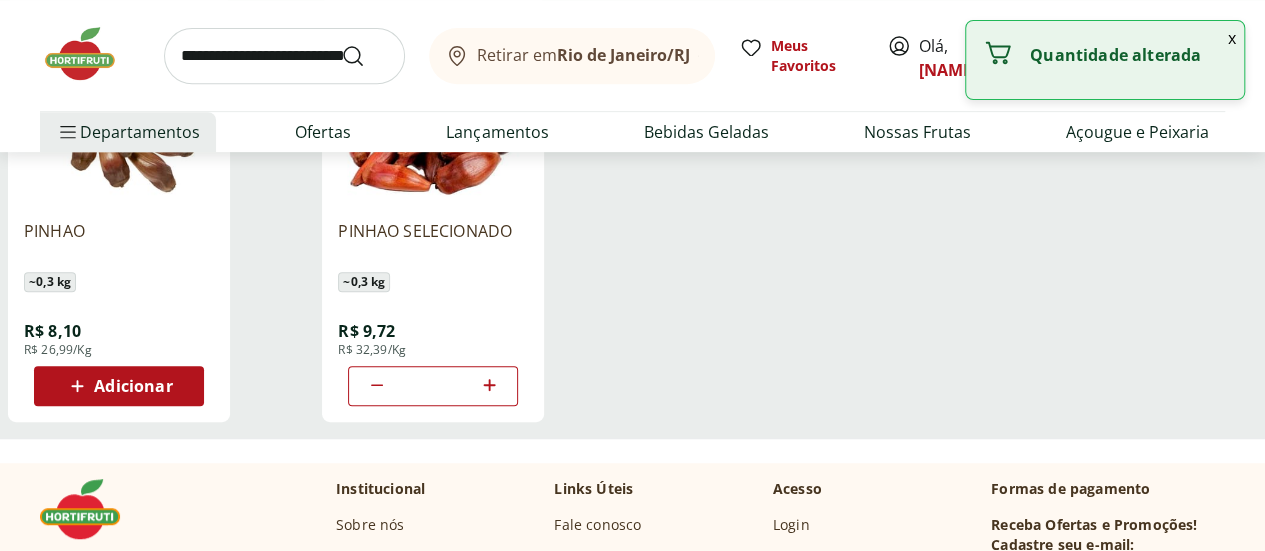 click 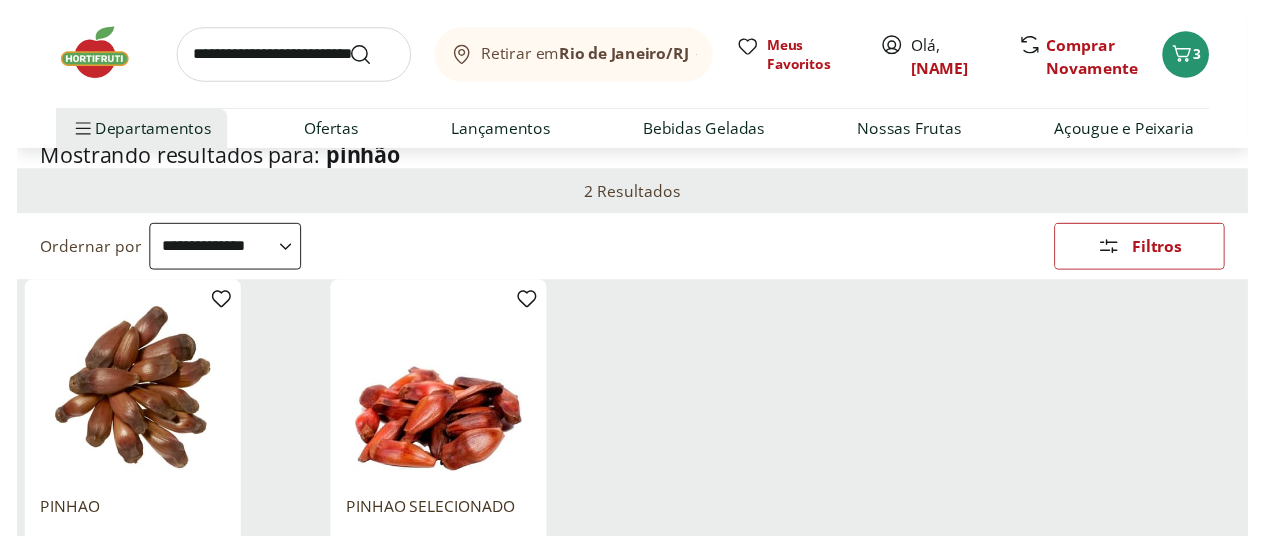scroll, scrollTop: 0, scrollLeft: 0, axis: both 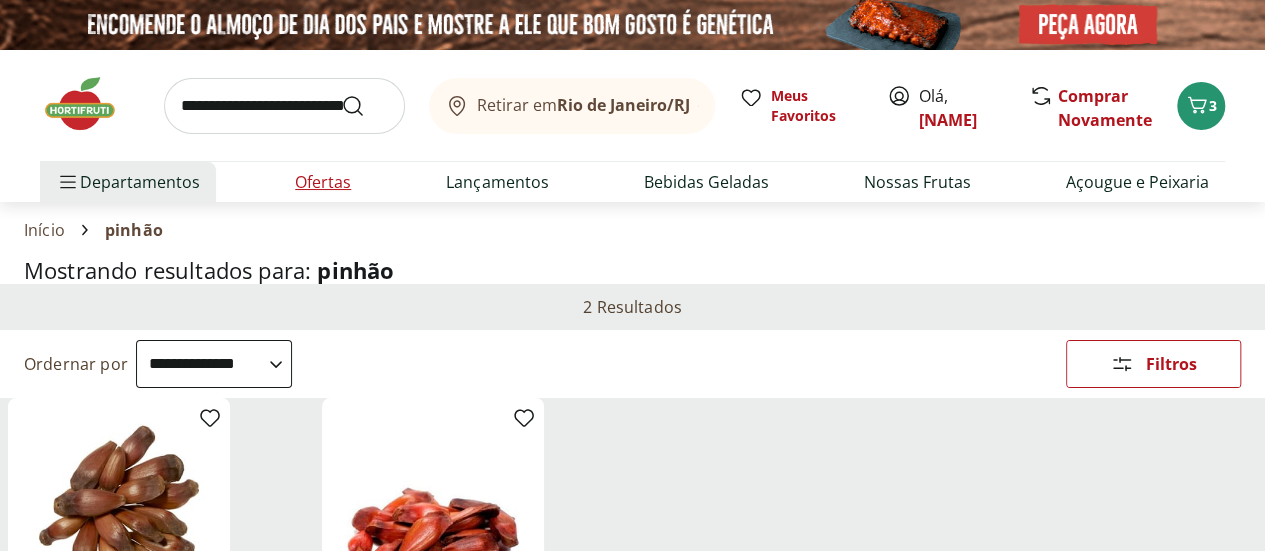 click on "Ofertas" at bounding box center (323, 182) 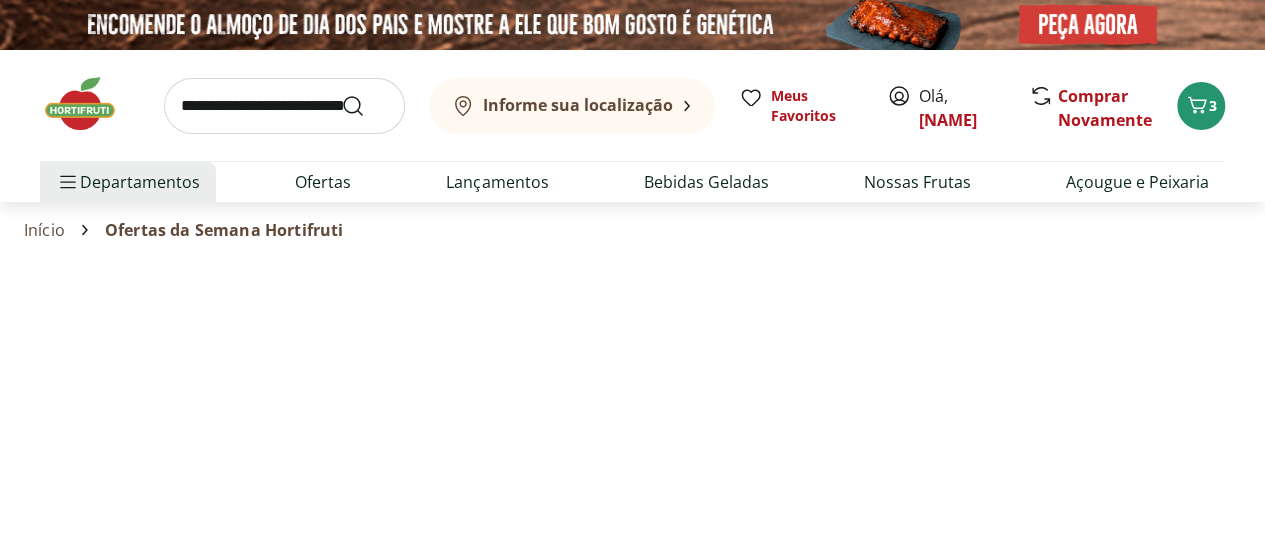 select on "**********" 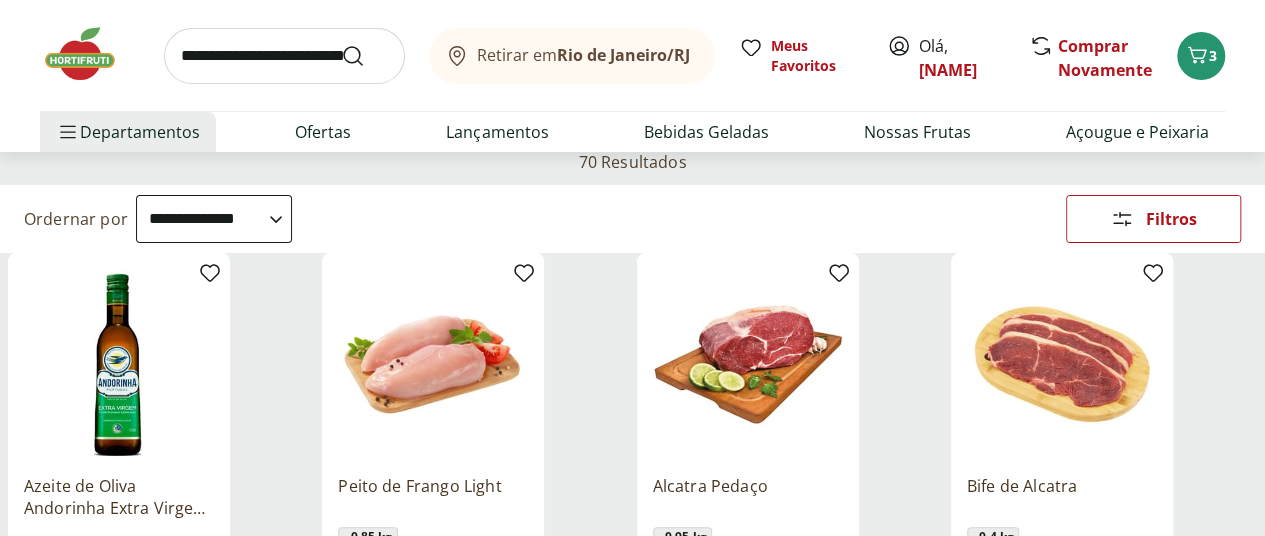 scroll, scrollTop: 100, scrollLeft: 0, axis: vertical 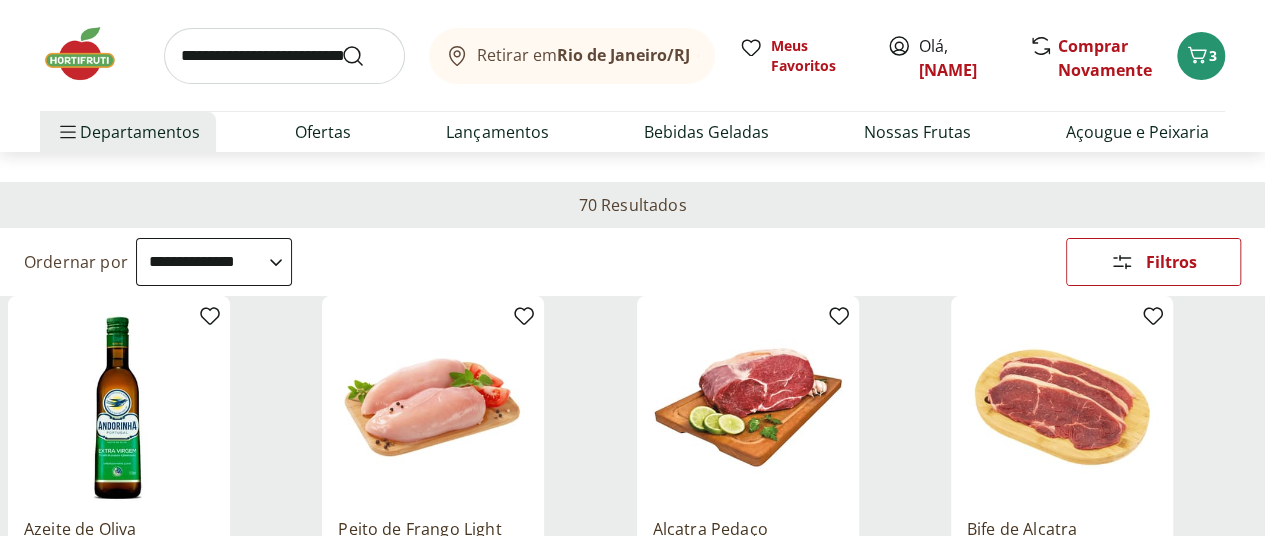 click 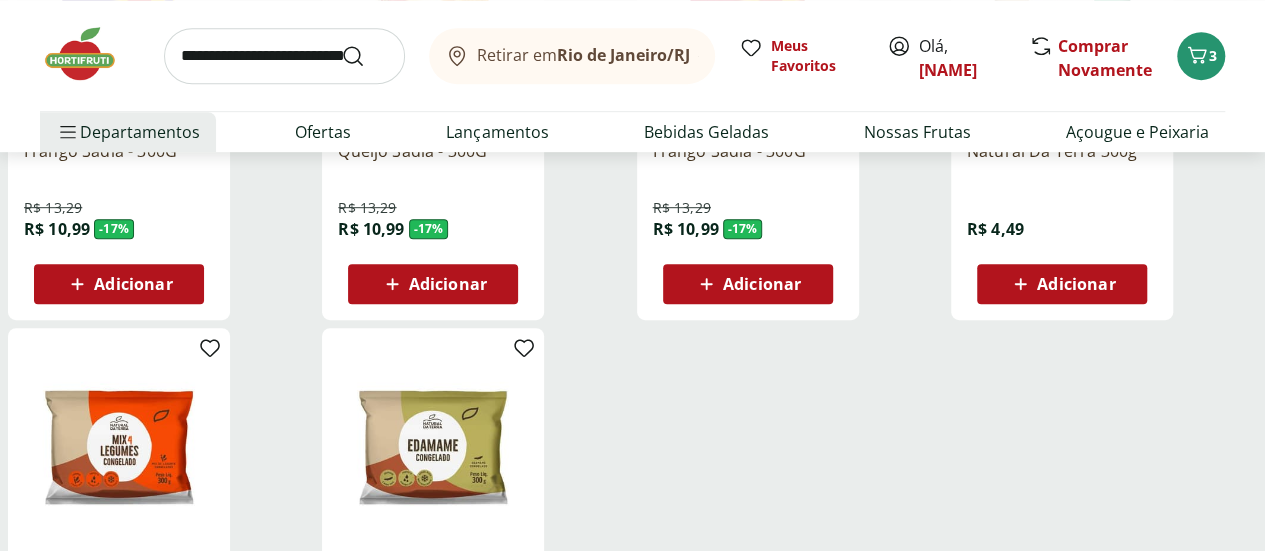 scroll, scrollTop: 200, scrollLeft: 0, axis: vertical 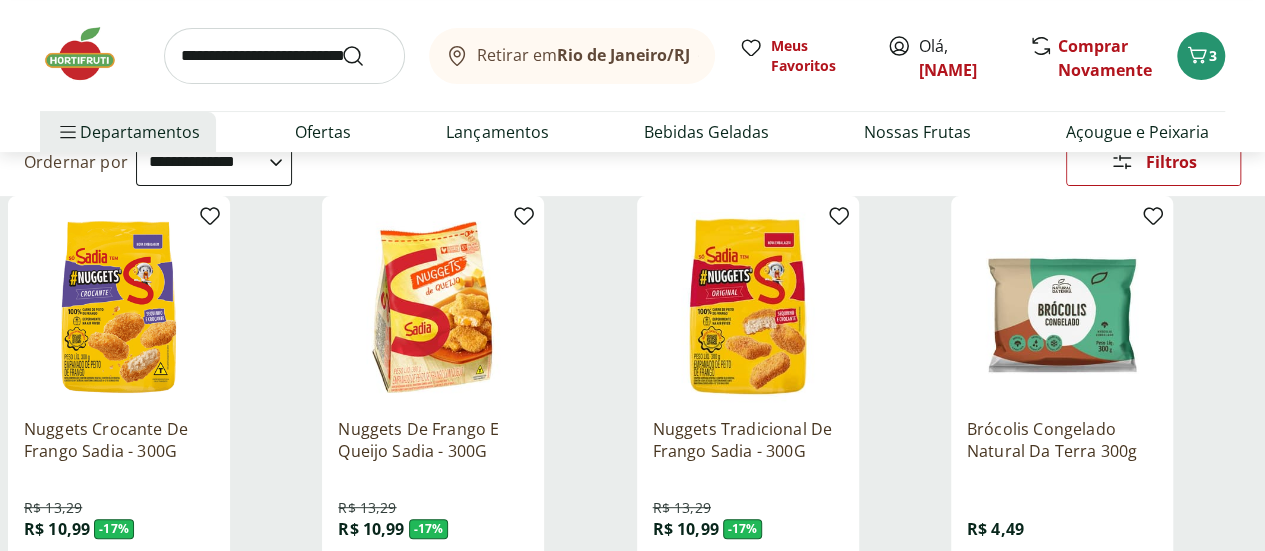 click at bounding box center [1062, 307] 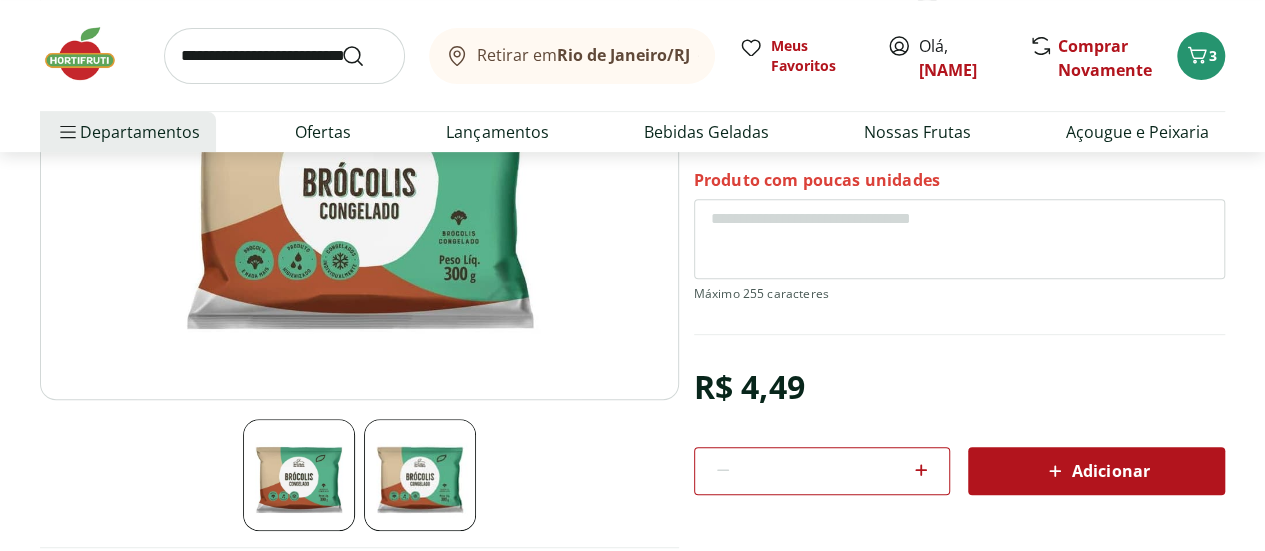 scroll, scrollTop: 300, scrollLeft: 0, axis: vertical 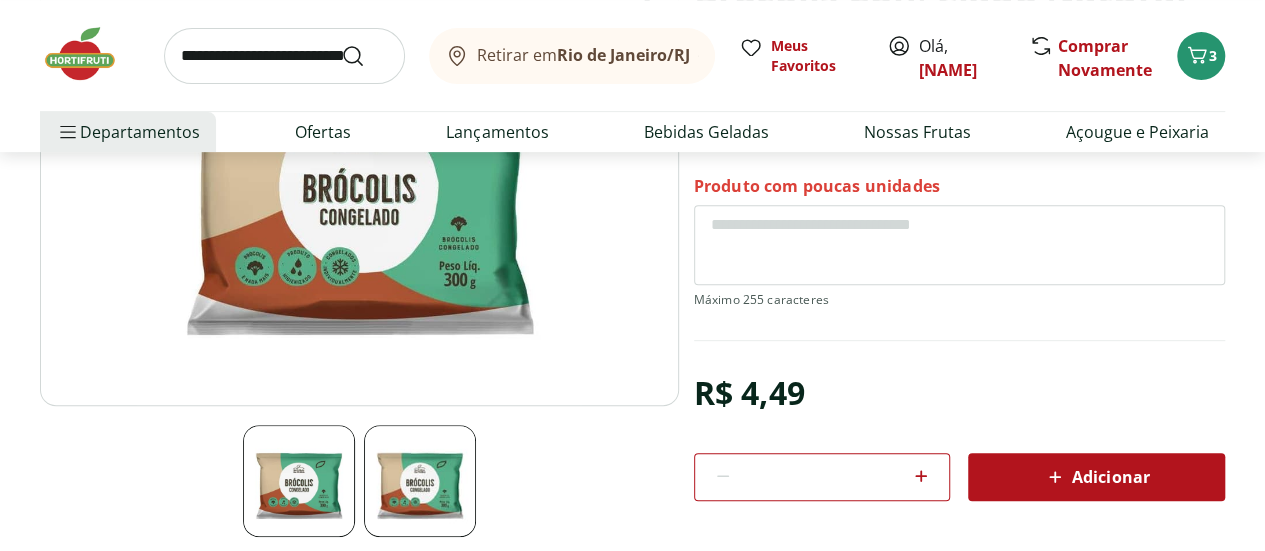 click 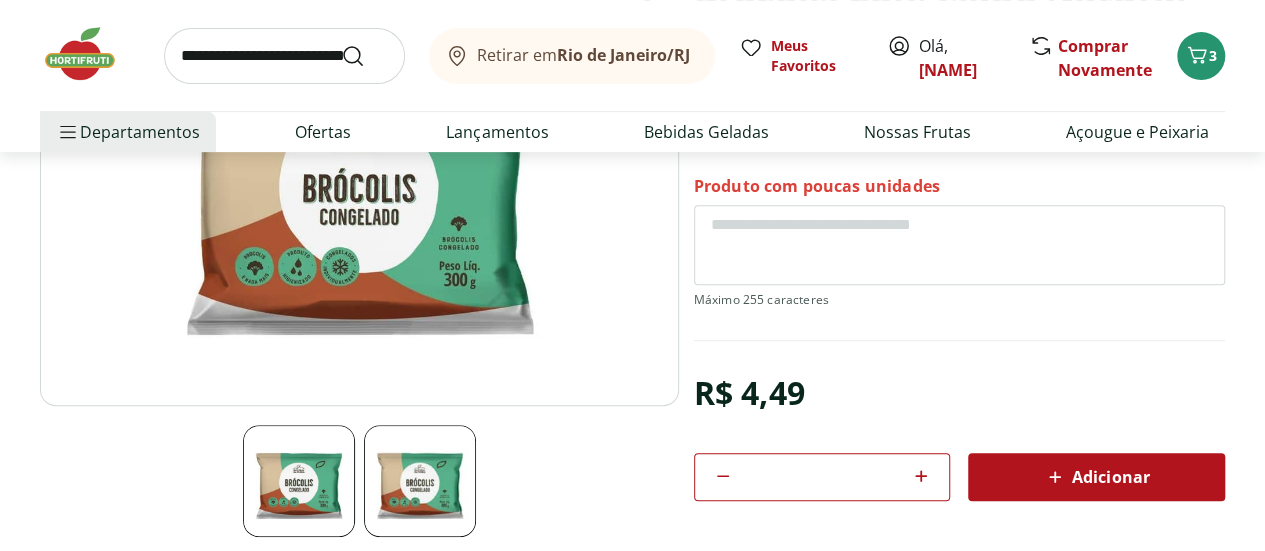 click on "Adicionar" at bounding box center [1096, 477] 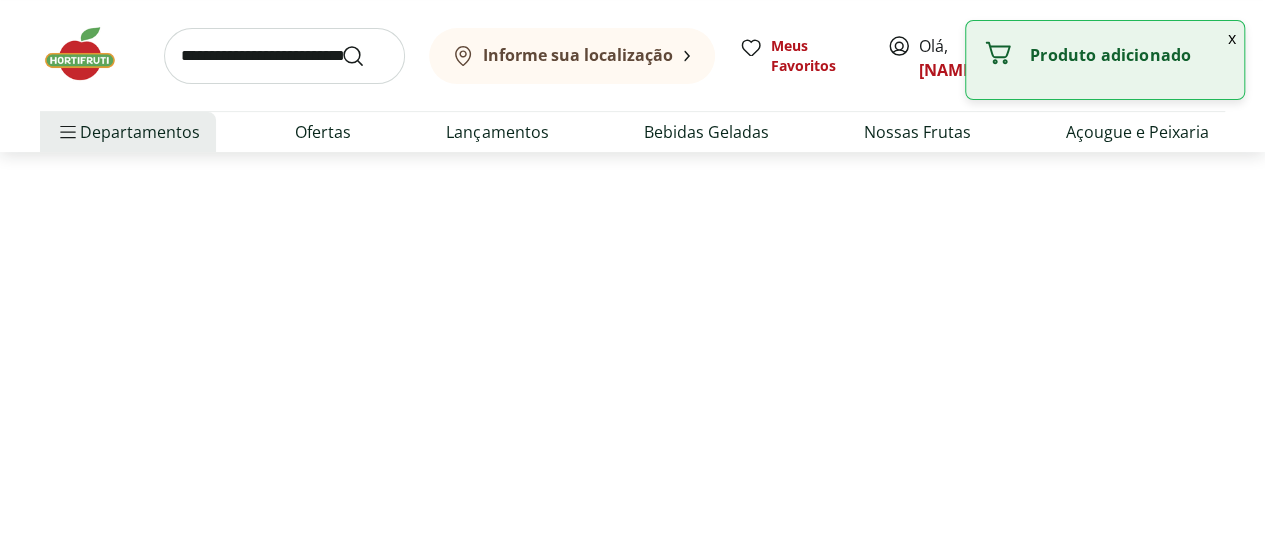 scroll, scrollTop: 0, scrollLeft: 0, axis: both 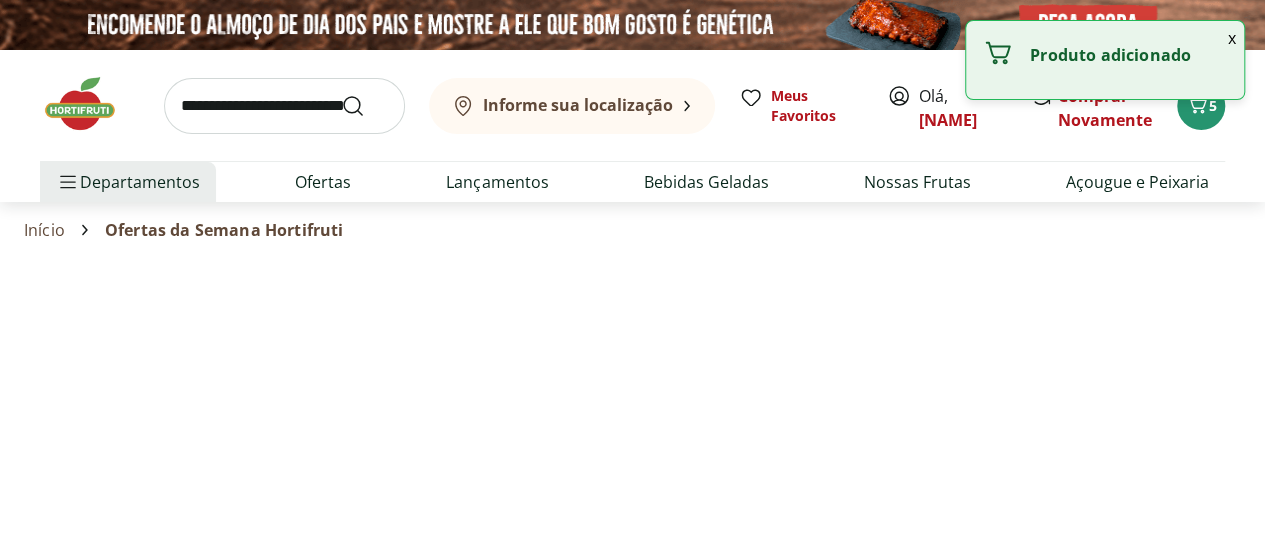 select on "**********" 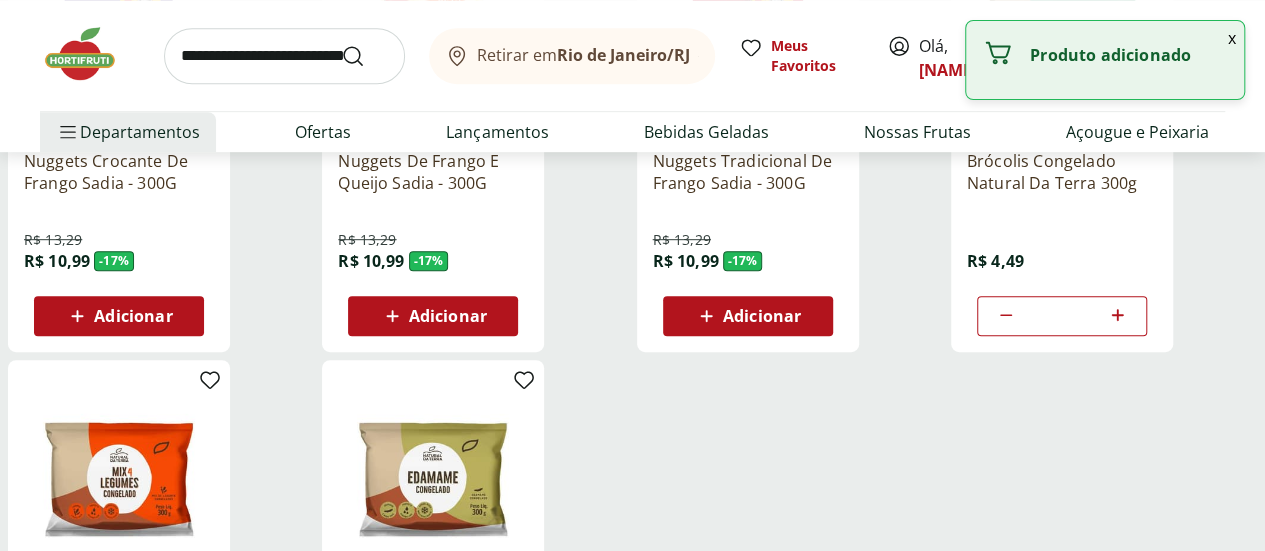 scroll, scrollTop: 700, scrollLeft: 0, axis: vertical 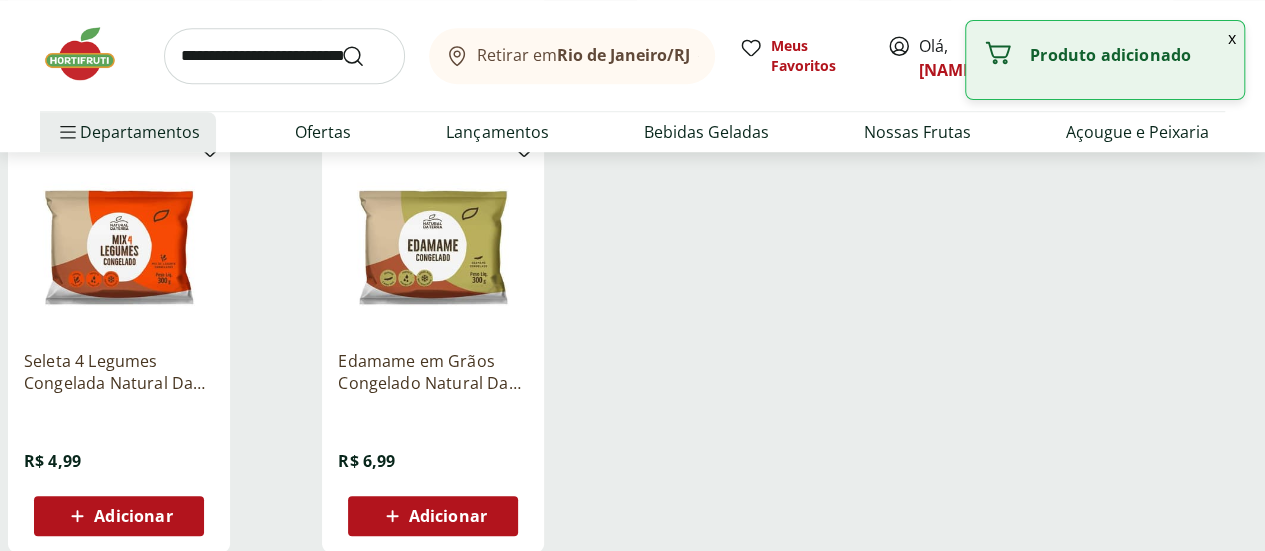 click at bounding box center [119, 239] 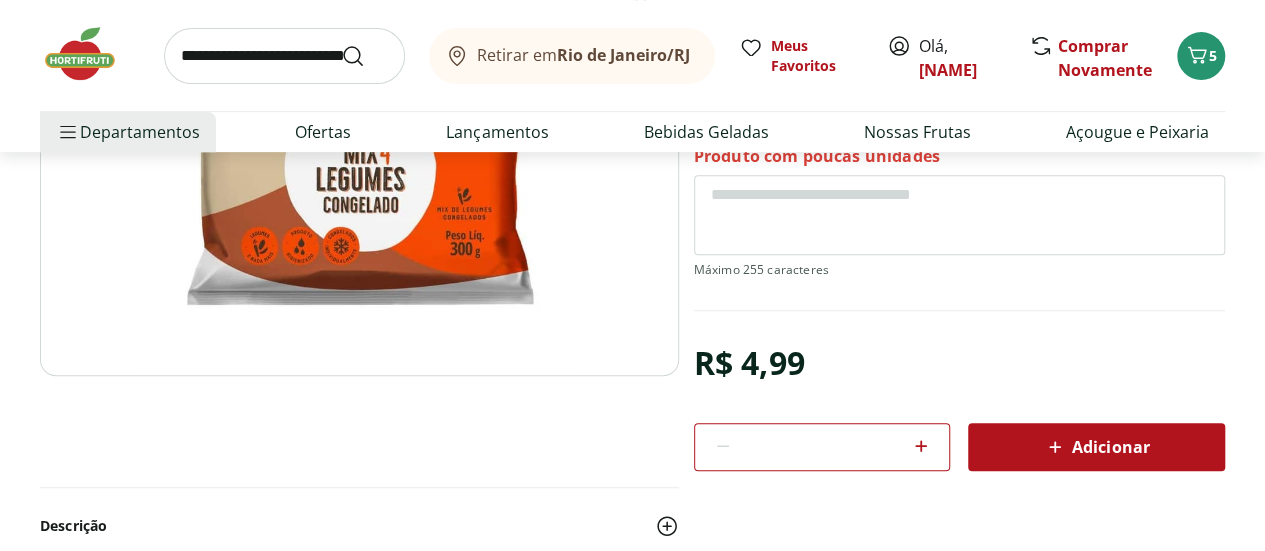 scroll, scrollTop: 400, scrollLeft: 0, axis: vertical 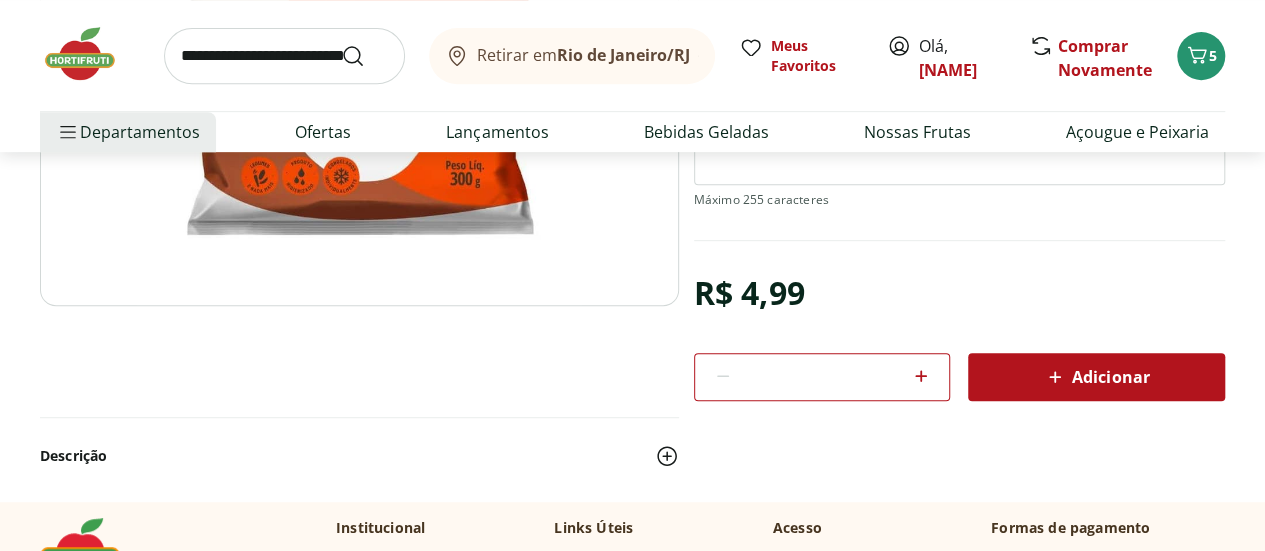click on "Adicionar" at bounding box center [1096, 377] 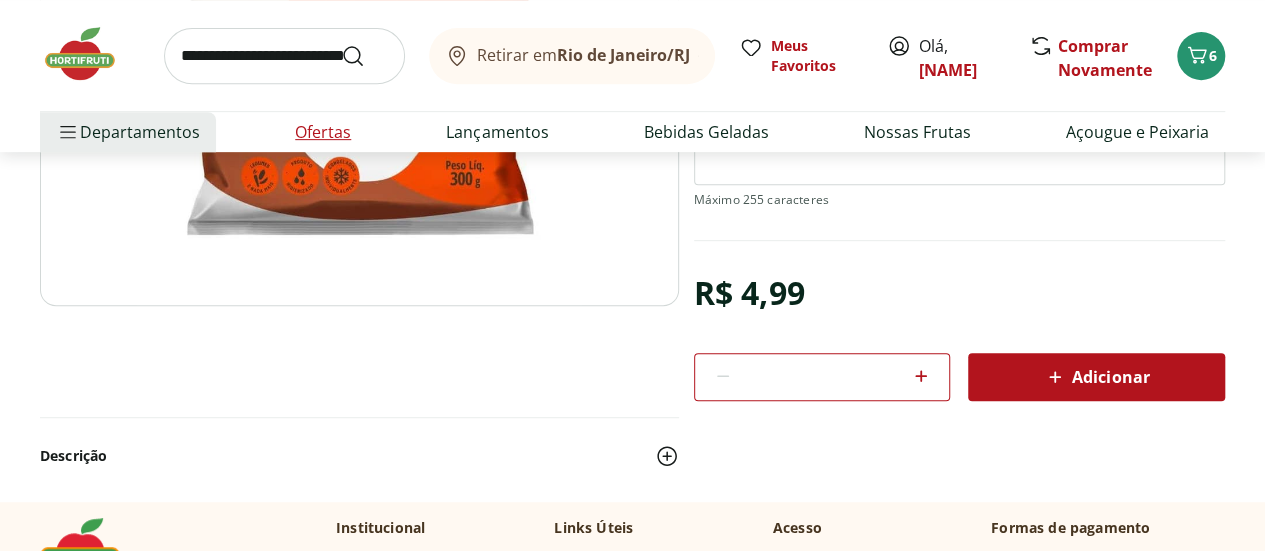click on "Ofertas" at bounding box center (323, 132) 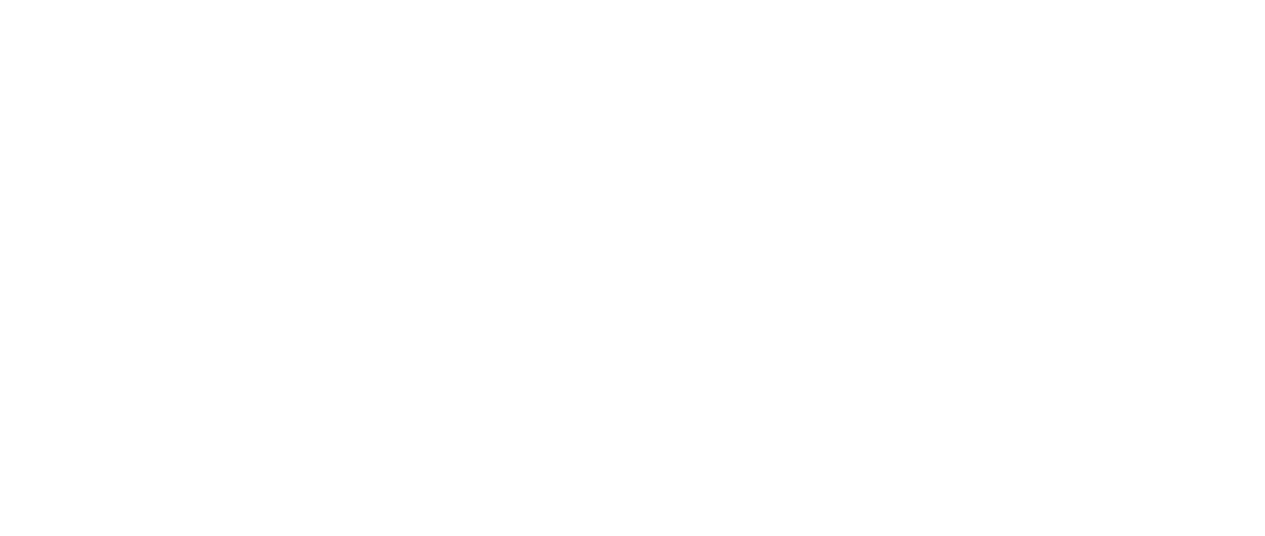 scroll, scrollTop: 0, scrollLeft: 0, axis: both 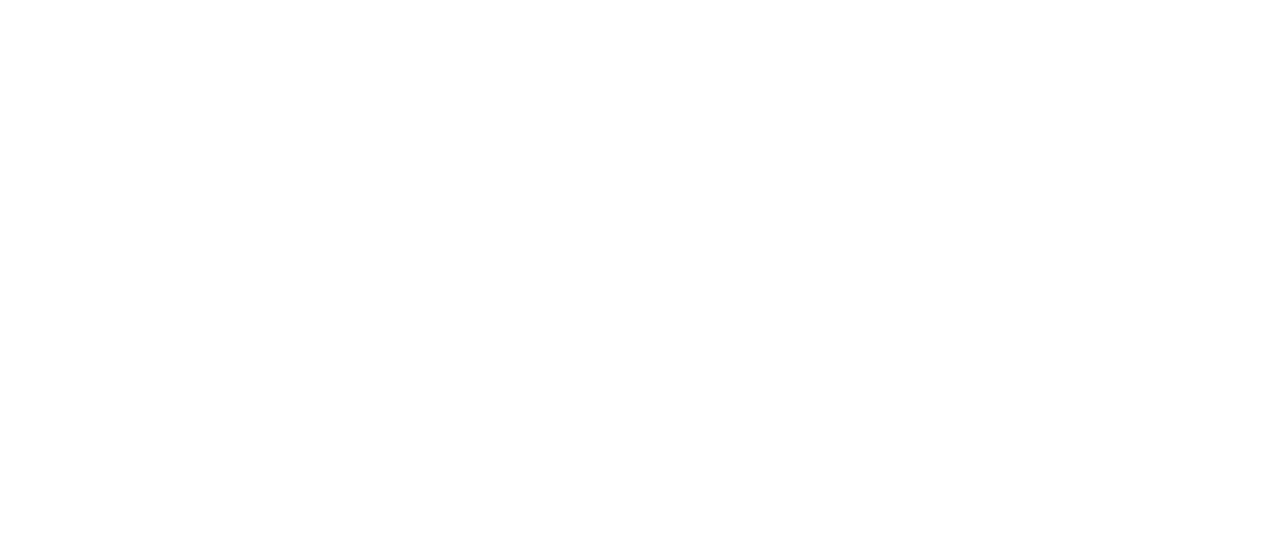 select on "**********" 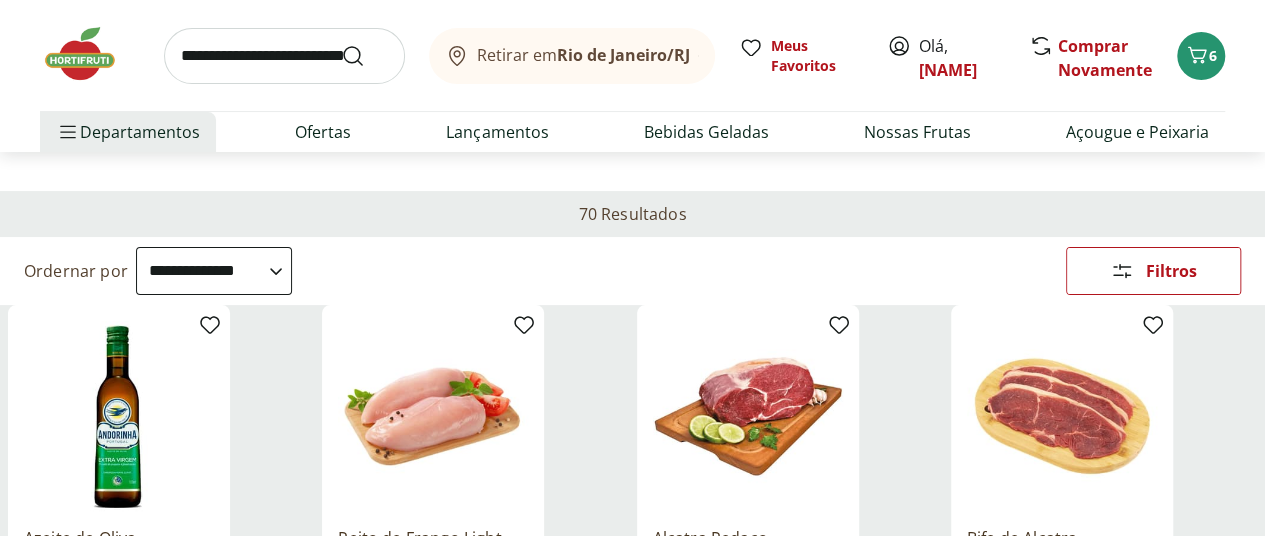scroll, scrollTop: 100, scrollLeft: 0, axis: vertical 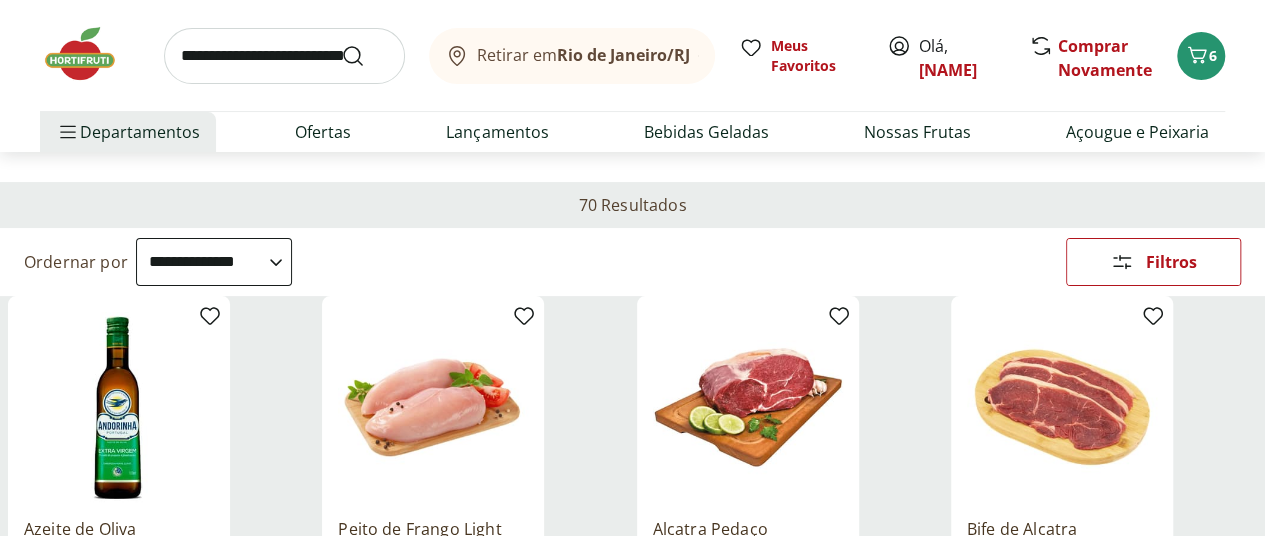 click 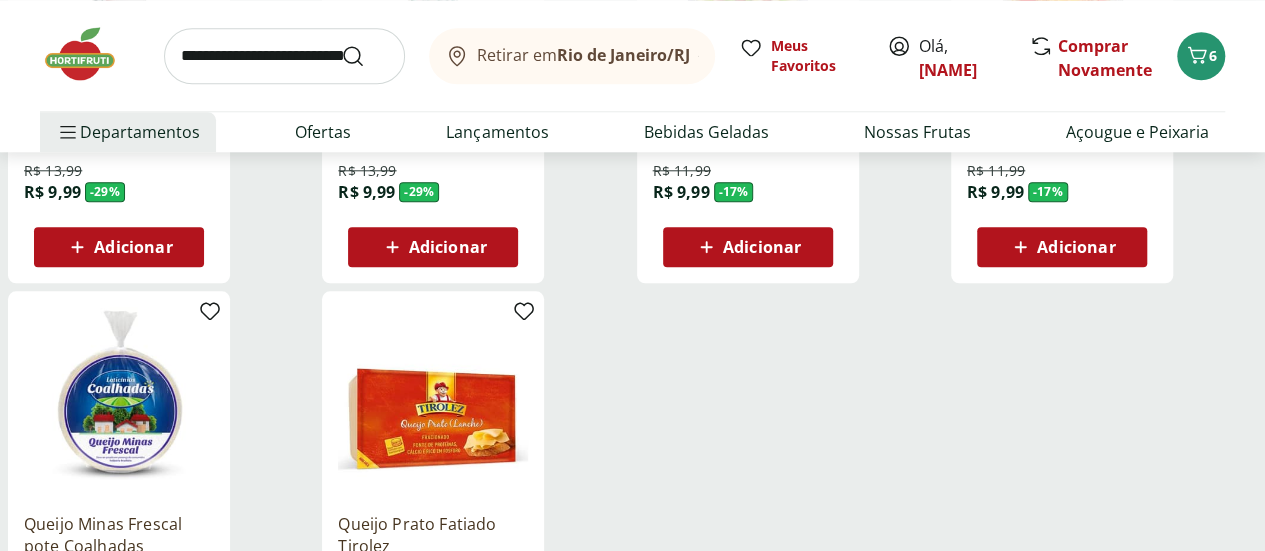 scroll, scrollTop: 1000, scrollLeft: 0, axis: vertical 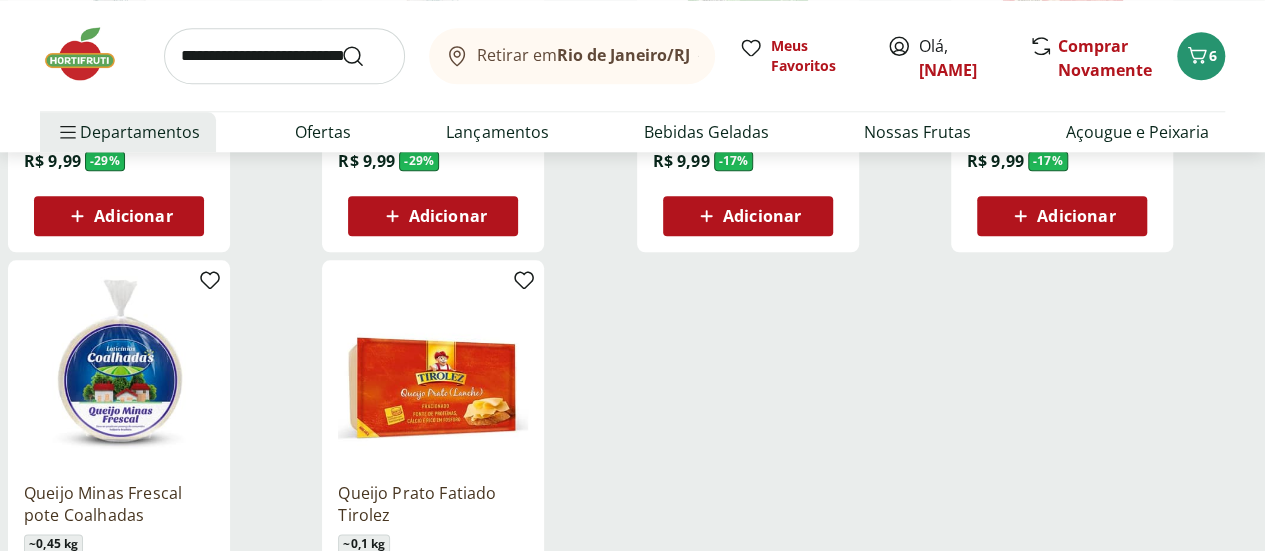 click on "Hortifruti   2" at bounding box center (0, 0) 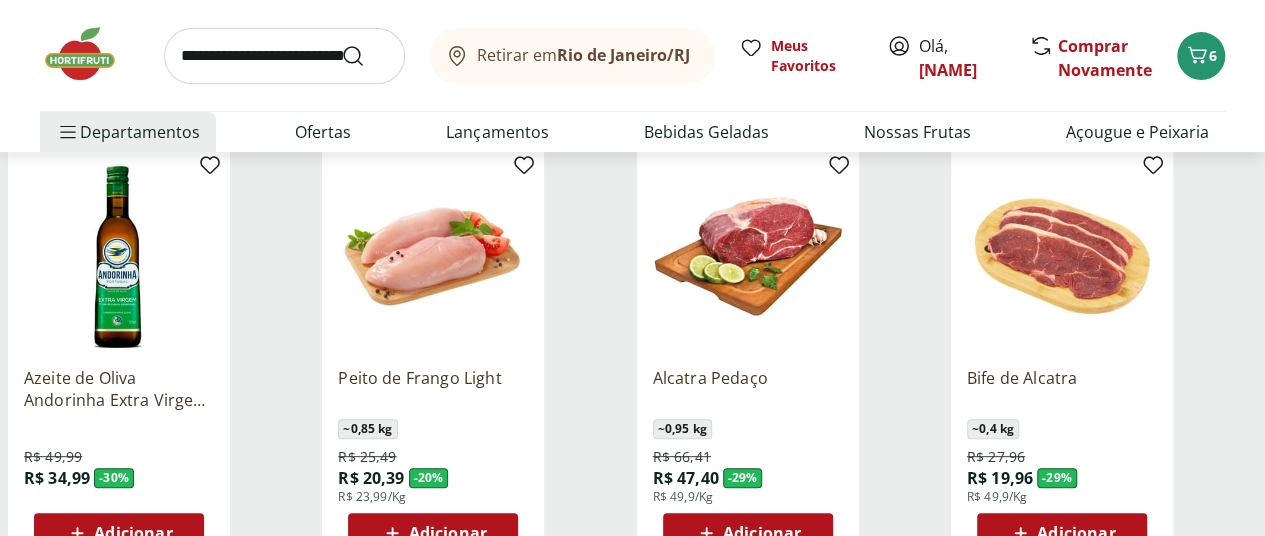 scroll, scrollTop: 300, scrollLeft: 0, axis: vertical 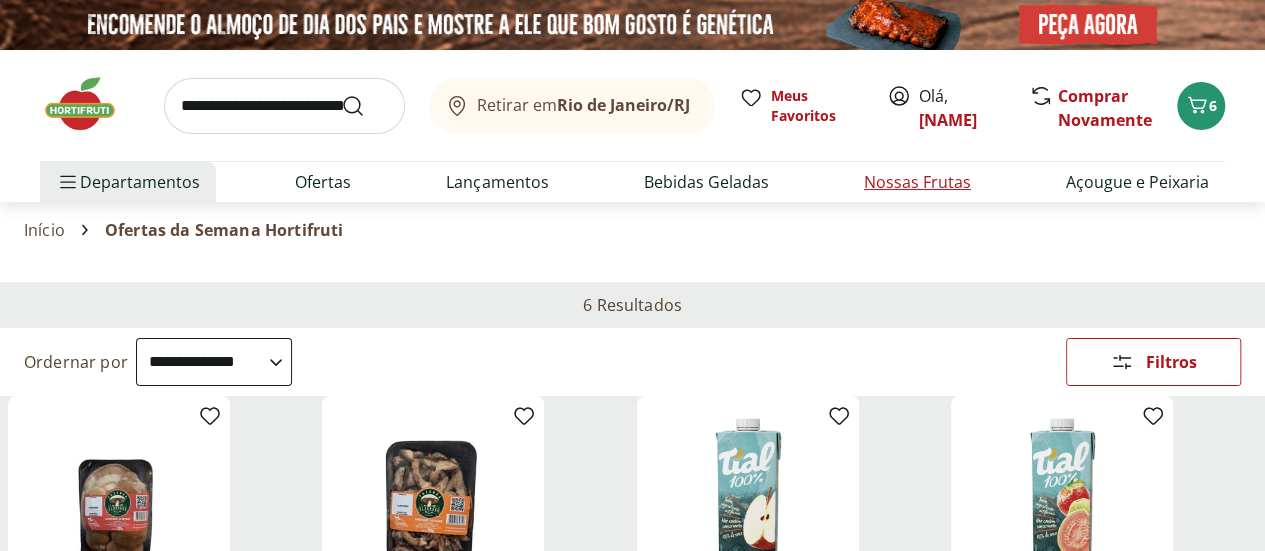 click on "Nossas Frutas" at bounding box center [917, 182] 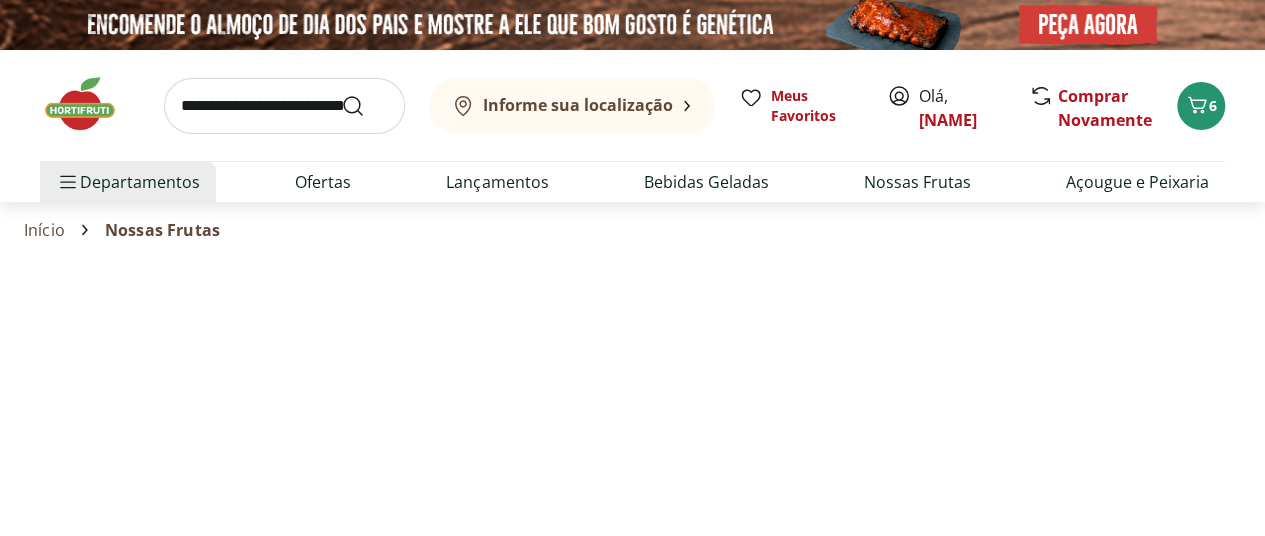 select on "**********" 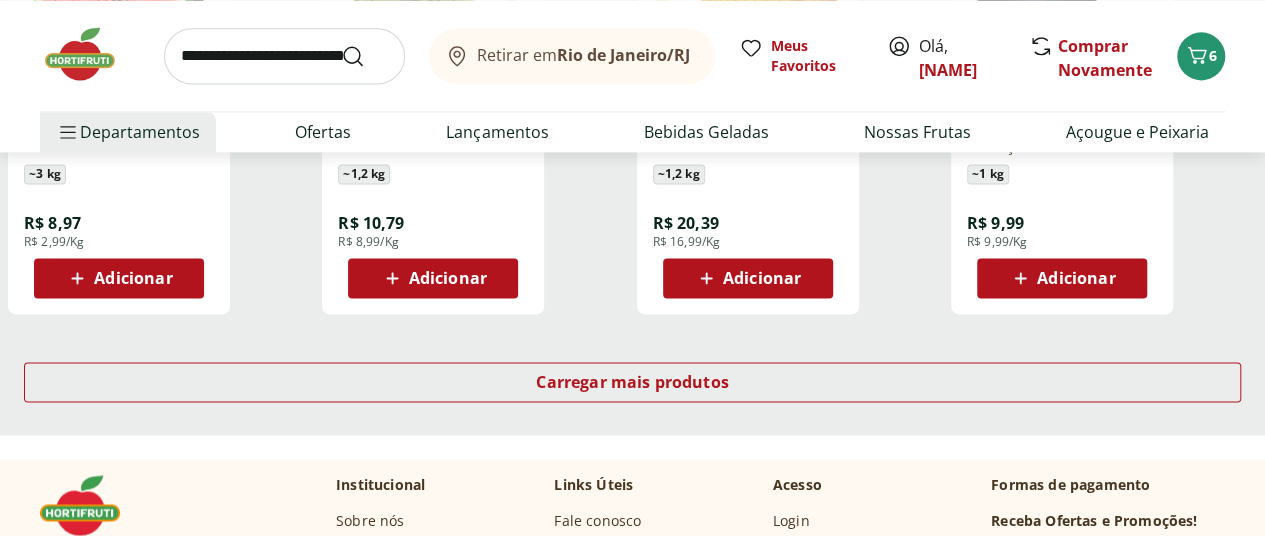 scroll, scrollTop: 1400, scrollLeft: 0, axis: vertical 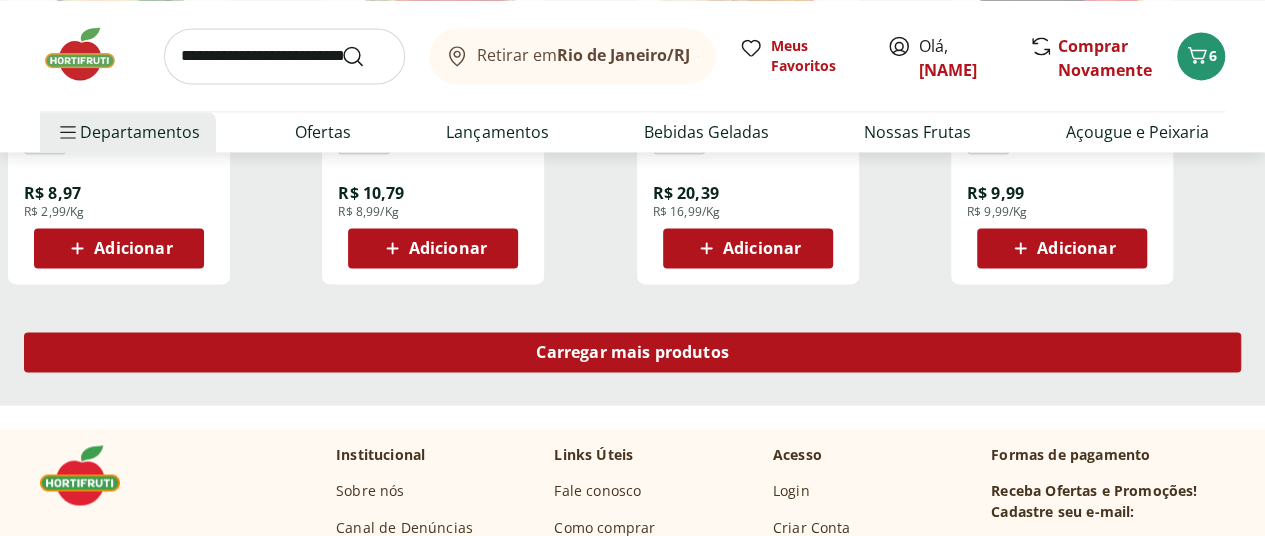 click on "Carregar mais produtos" at bounding box center [632, 352] 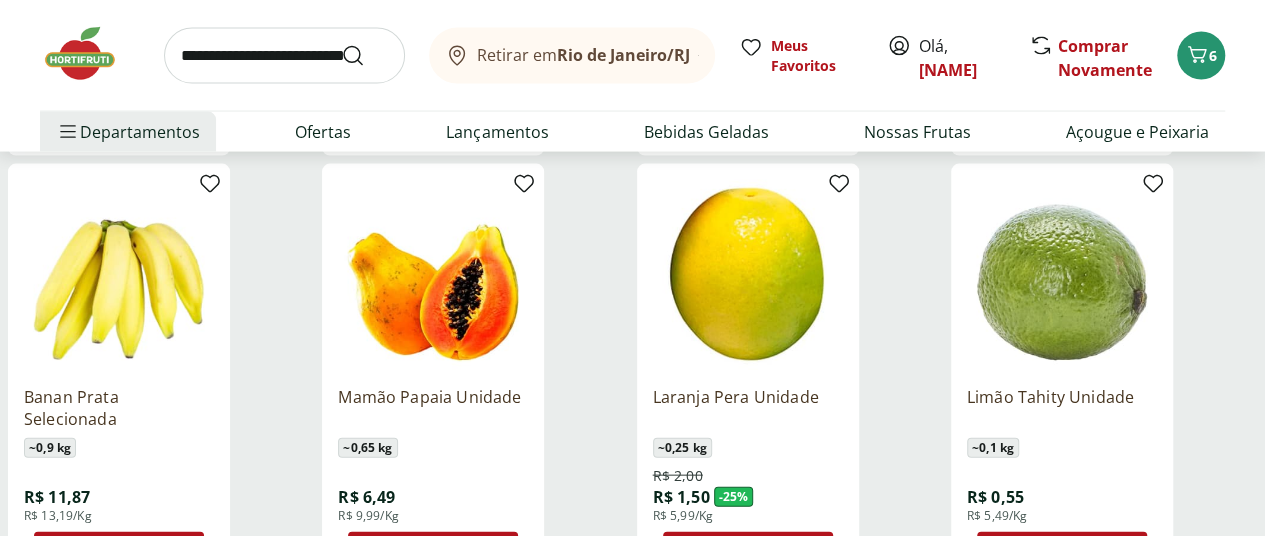 scroll, scrollTop: 2000, scrollLeft: 0, axis: vertical 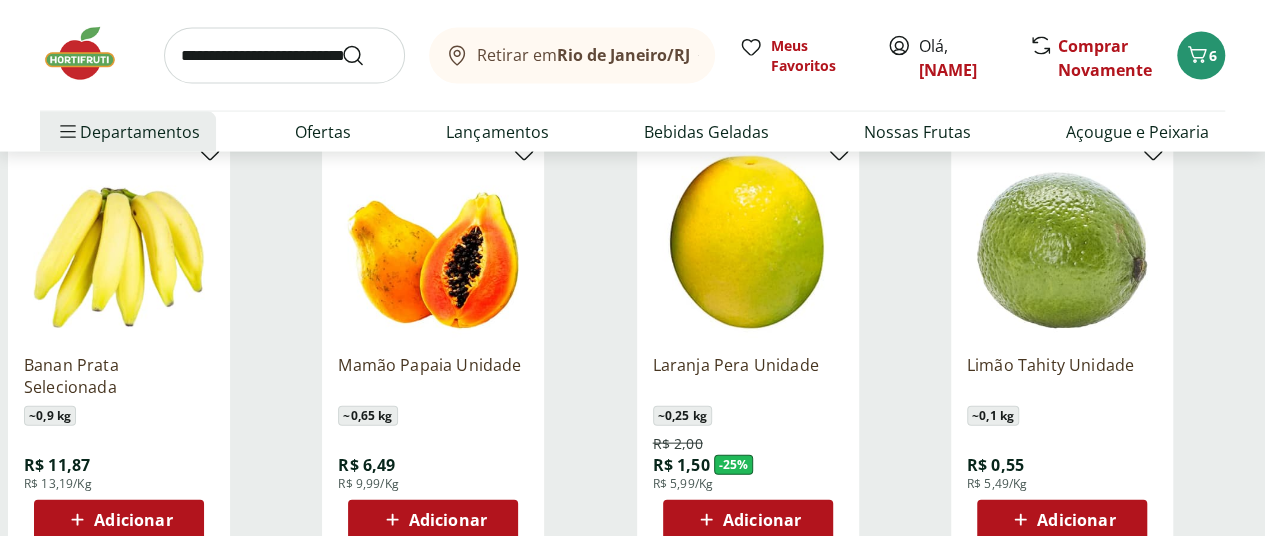 click on "Adicionar" at bounding box center (448, 520) 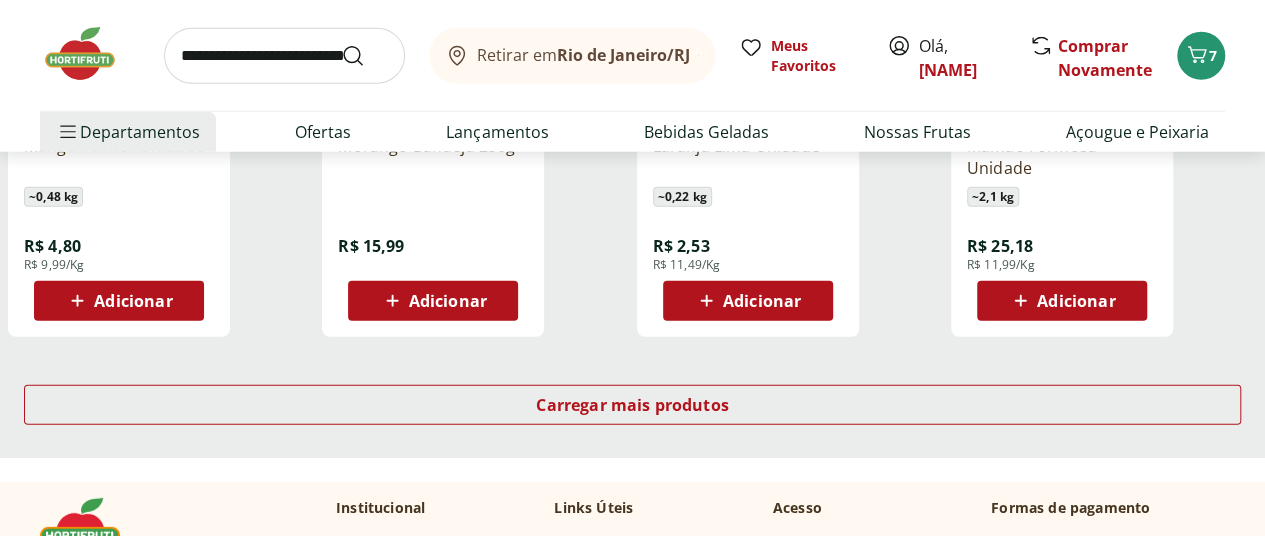 scroll, scrollTop: 2700, scrollLeft: 0, axis: vertical 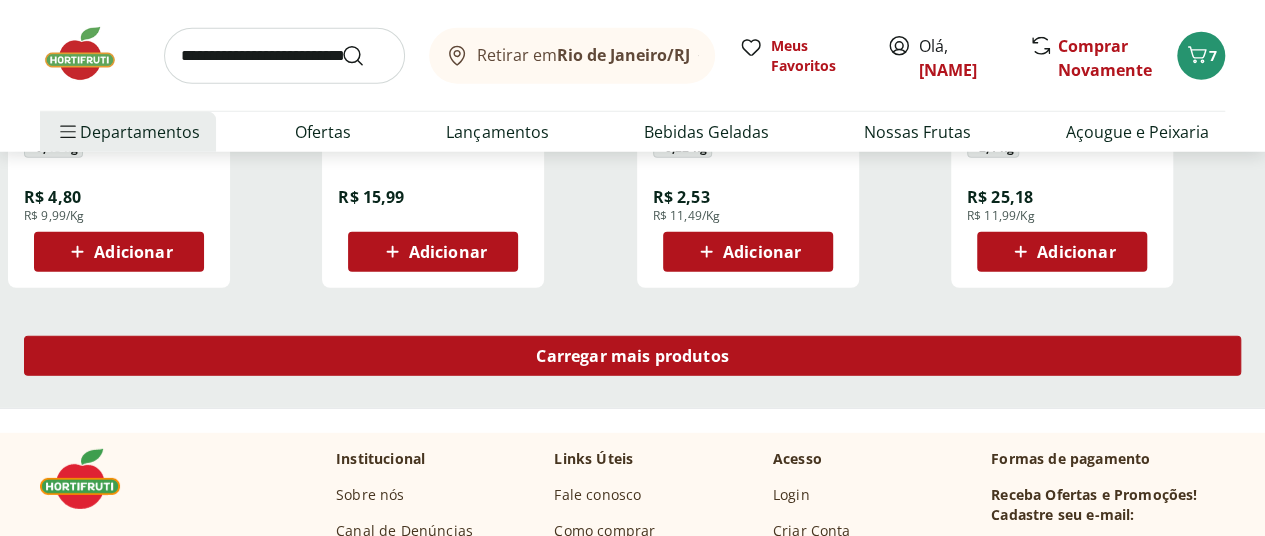 click on "Carregar mais produtos" at bounding box center (632, 356) 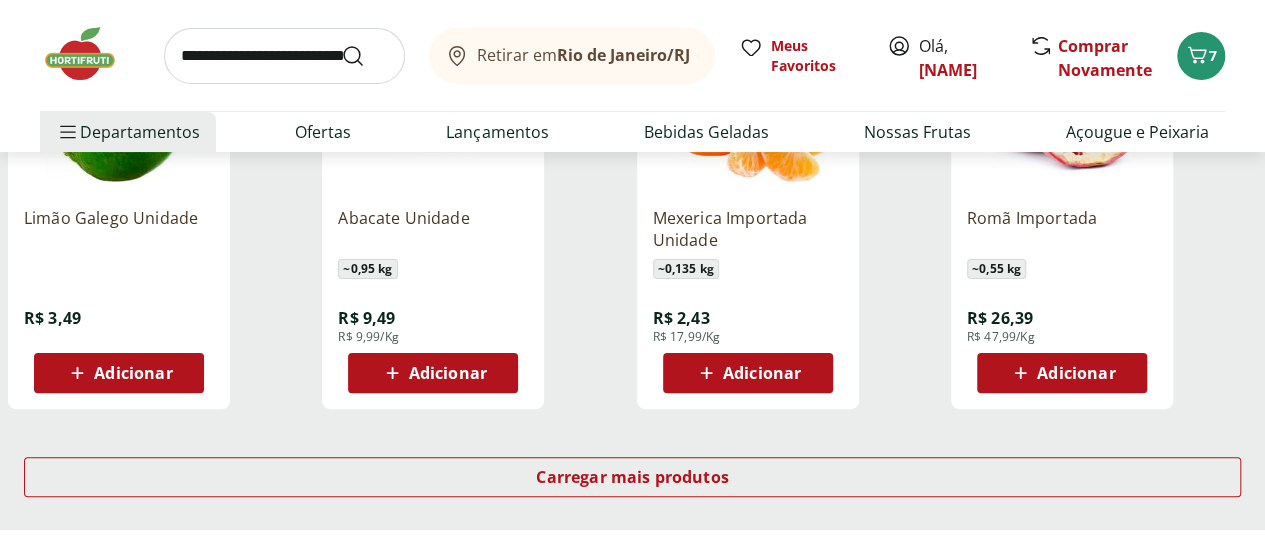 scroll, scrollTop: 4000, scrollLeft: 0, axis: vertical 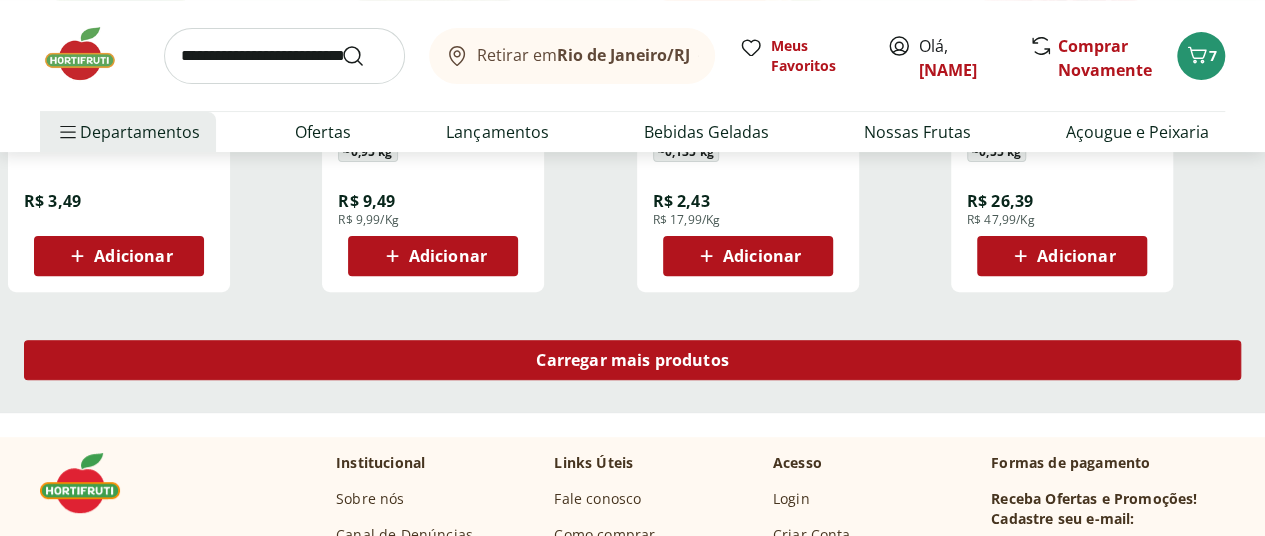 click on "Carregar mais produtos" at bounding box center [632, 360] 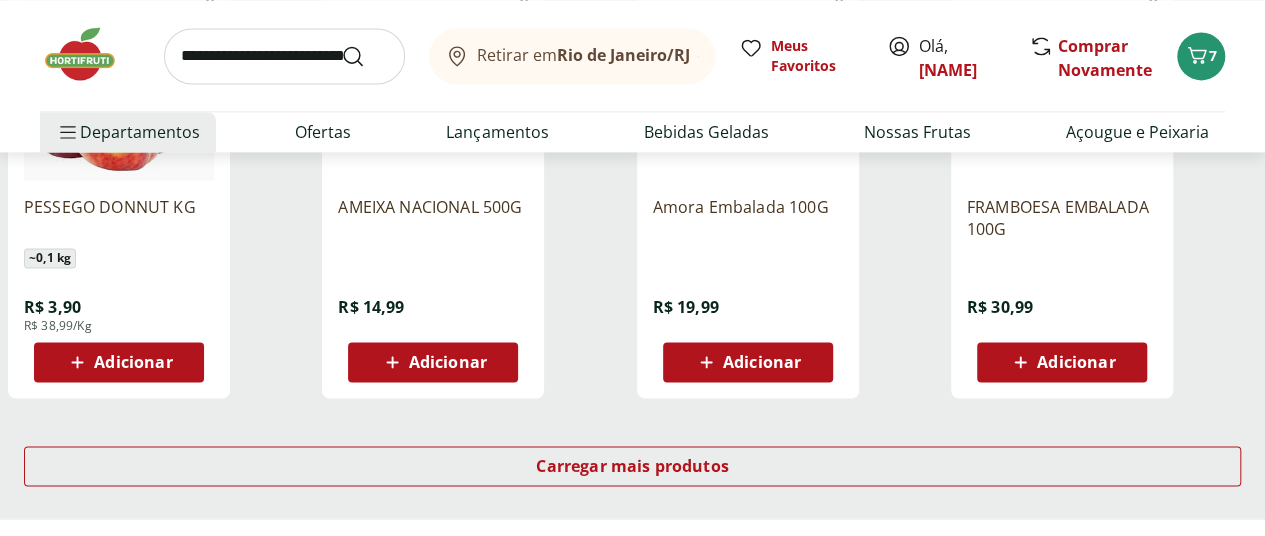 scroll, scrollTop: 5200, scrollLeft: 0, axis: vertical 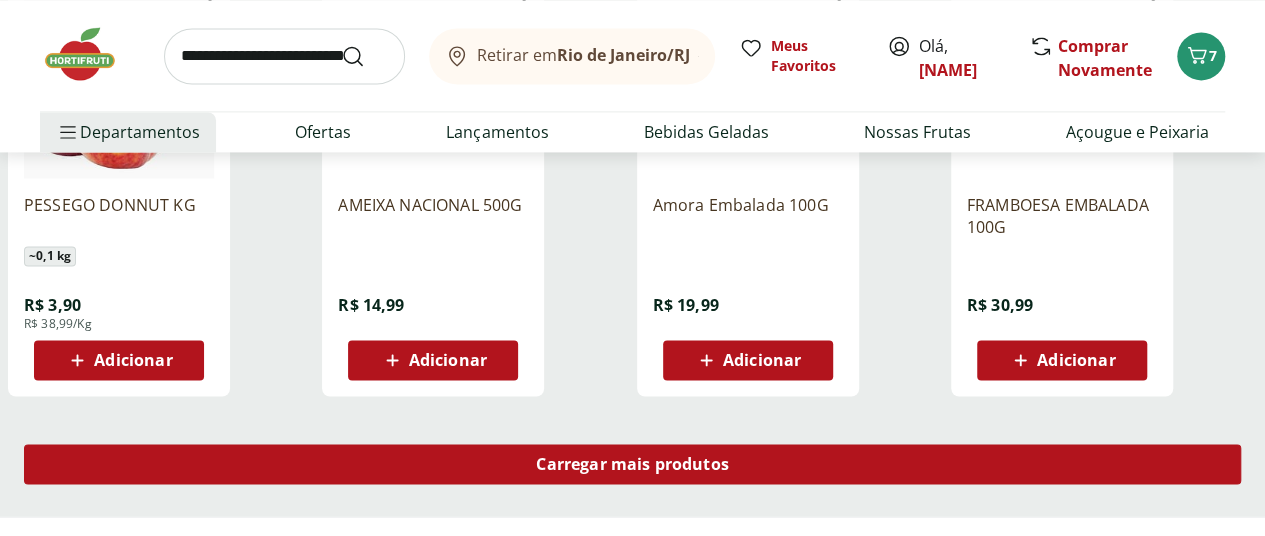 click on "Carregar mais produtos" at bounding box center [632, 464] 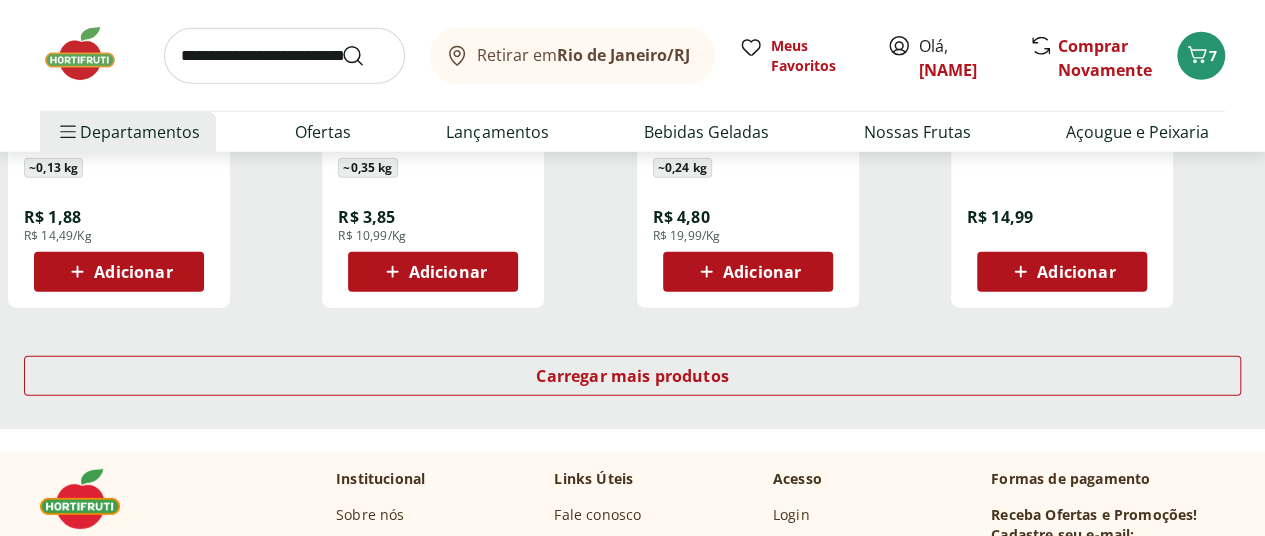scroll, scrollTop: 6600, scrollLeft: 0, axis: vertical 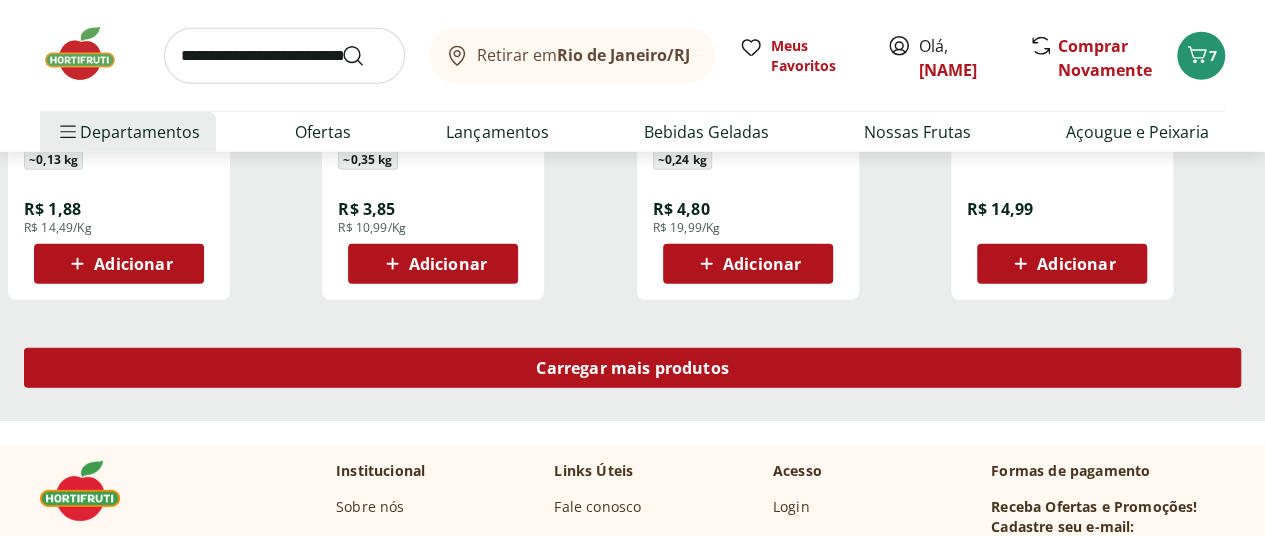 click on "Carregar mais produtos" at bounding box center (632, 368) 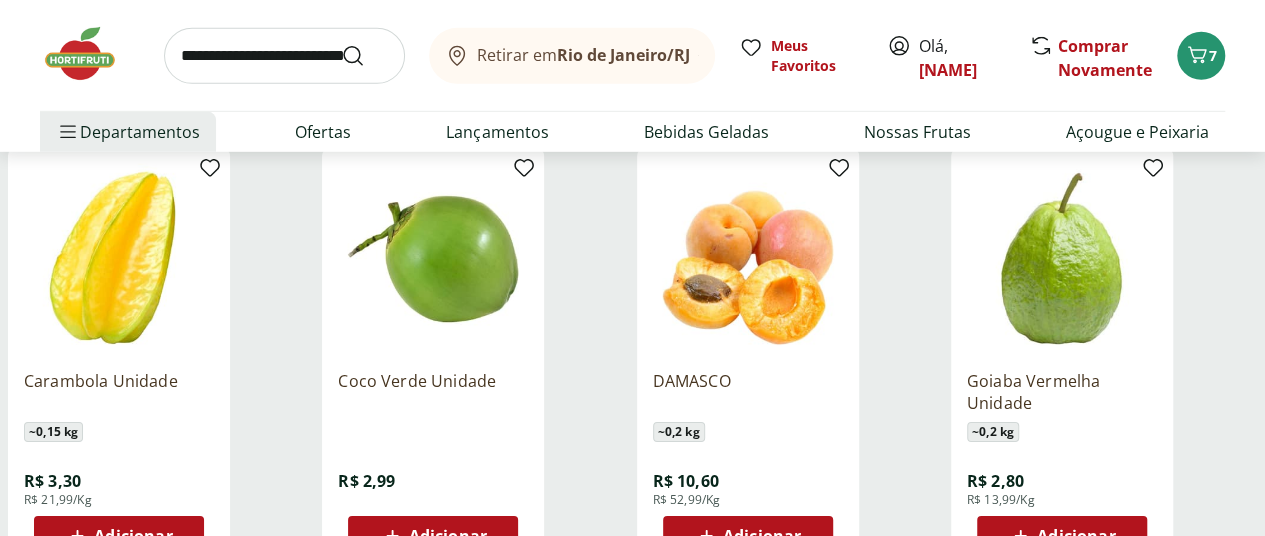 scroll, scrollTop: 6800, scrollLeft: 0, axis: vertical 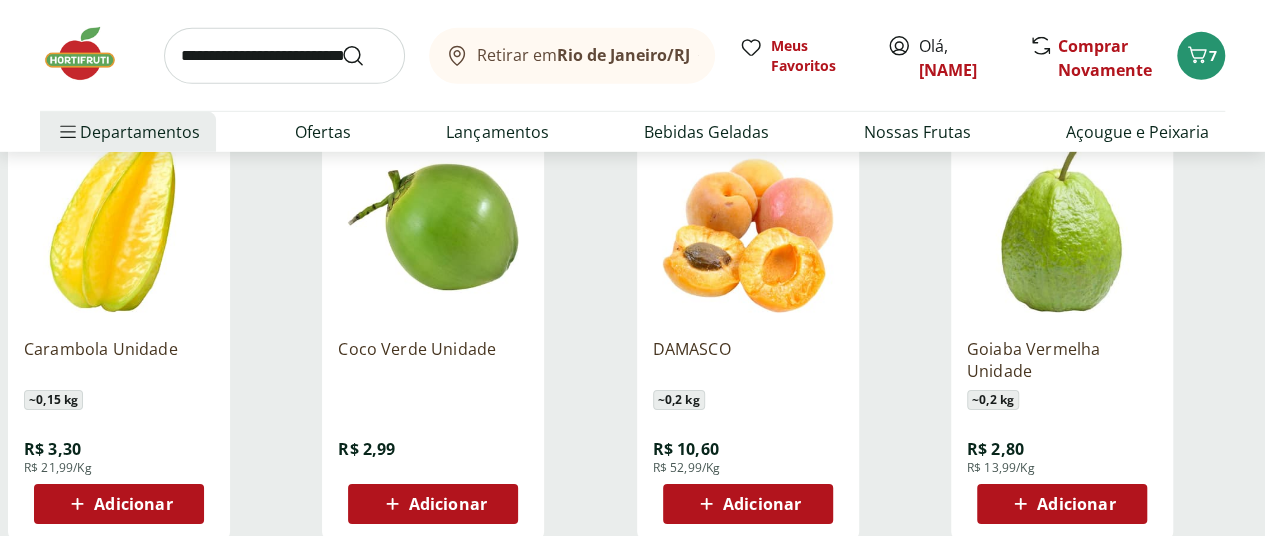 click on "Adicionar" at bounding box center (762, 504) 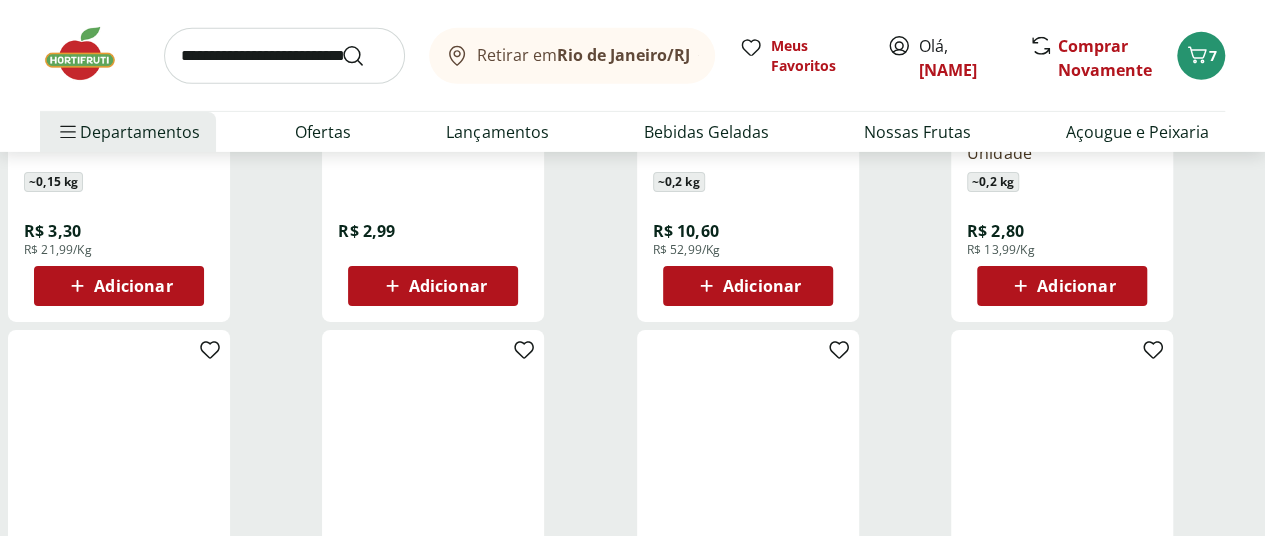 scroll, scrollTop: 7000, scrollLeft: 0, axis: vertical 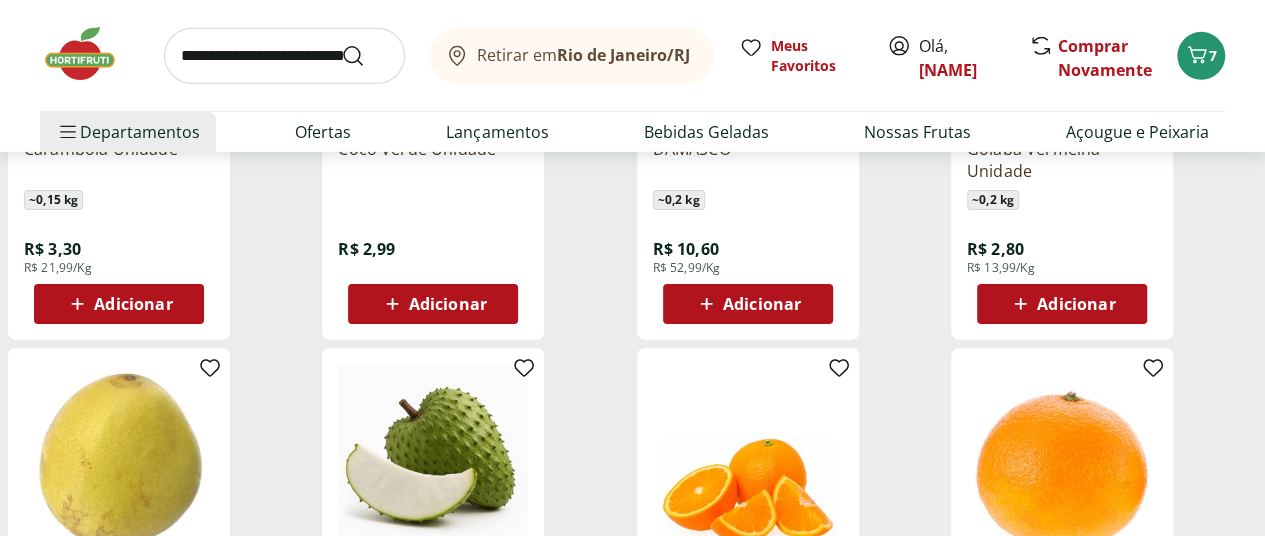 click on "Adicionar" at bounding box center [1076, 304] 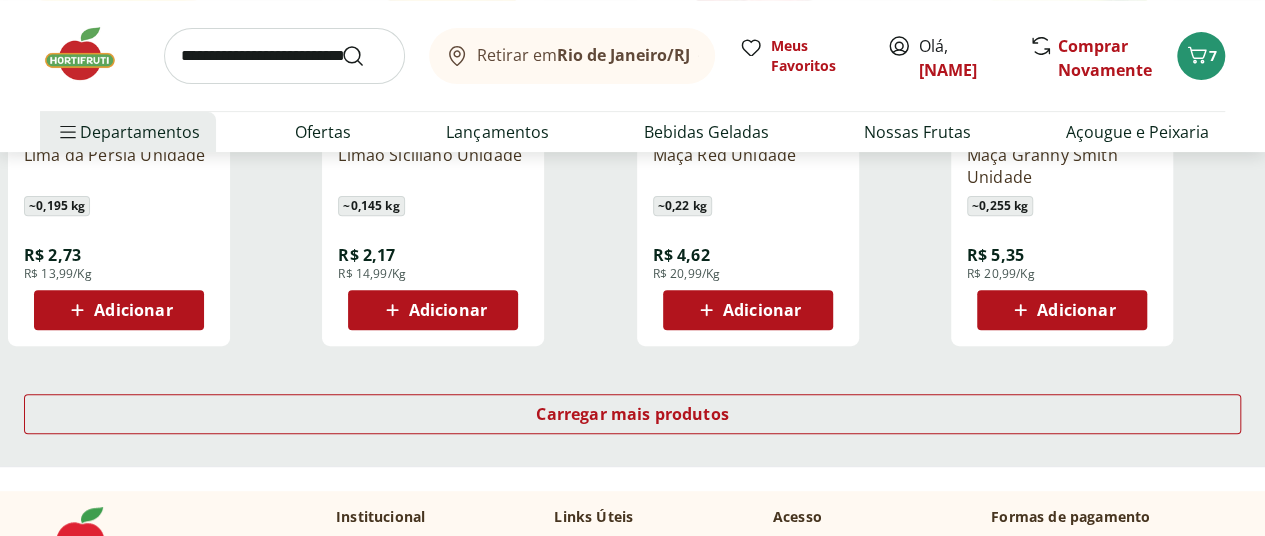 scroll, scrollTop: 7900, scrollLeft: 0, axis: vertical 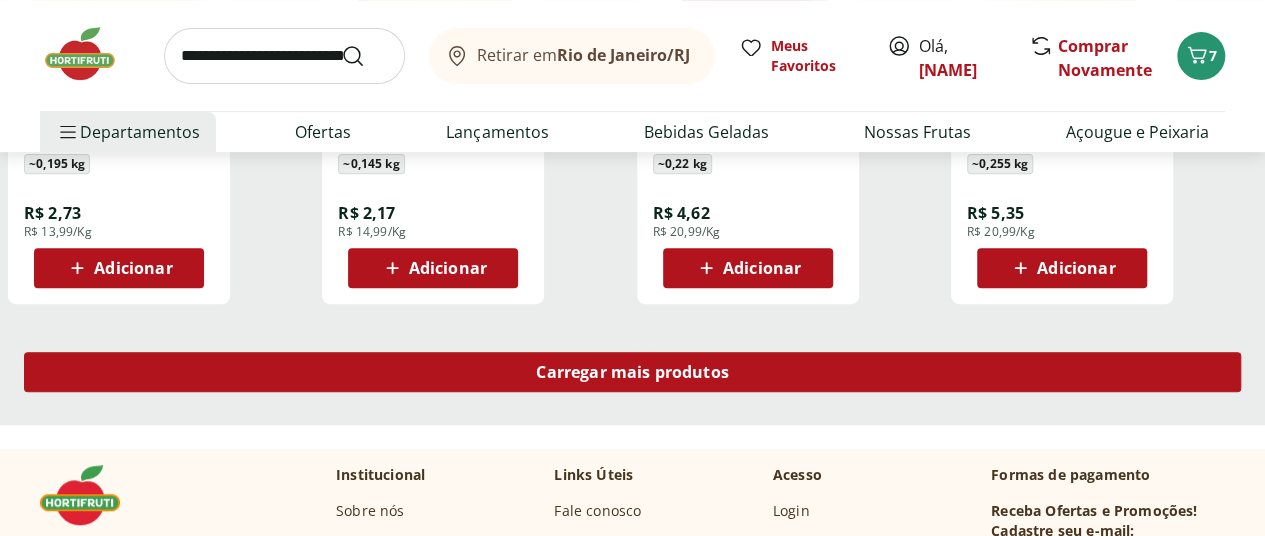 click on "Carregar mais produtos" at bounding box center (632, 372) 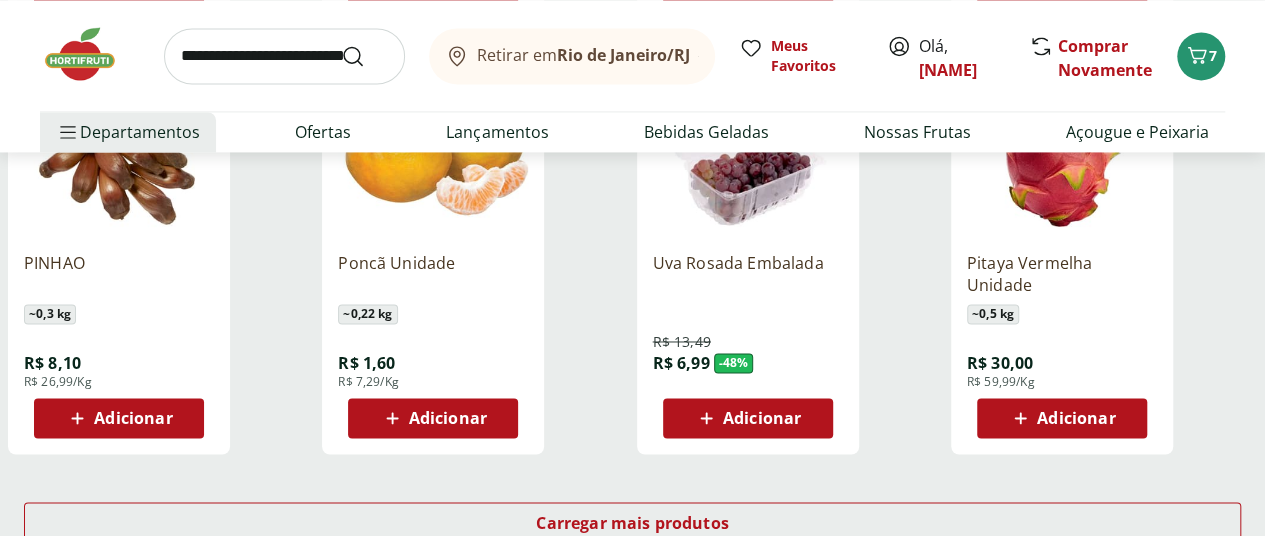 scroll, scrollTop: 9100, scrollLeft: 0, axis: vertical 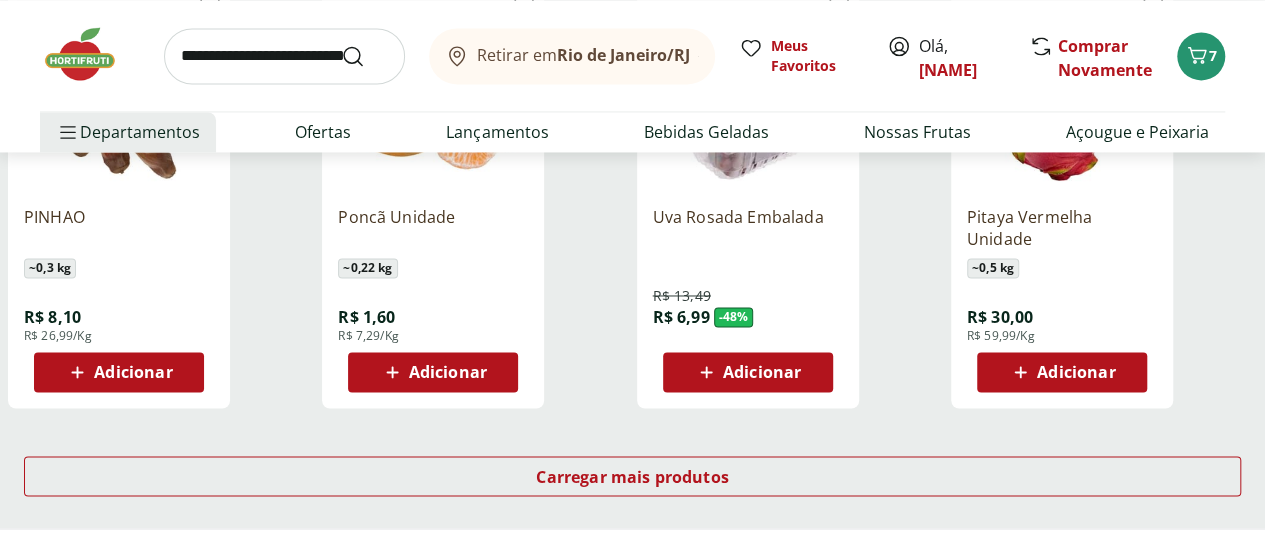 click on "Adicionar" at bounding box center (448, 372) 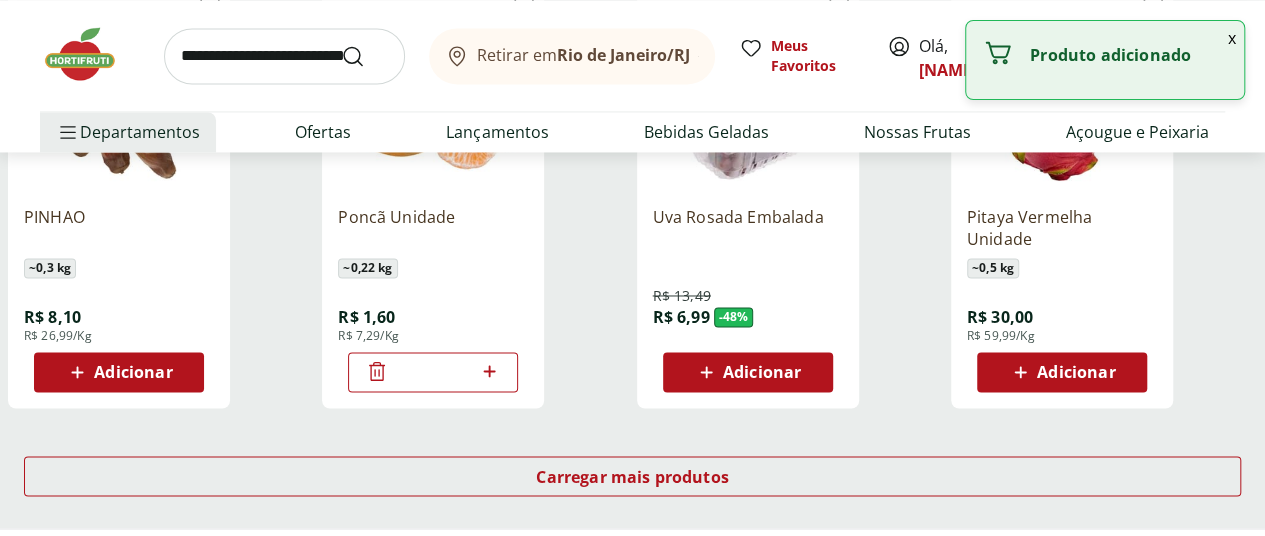 click 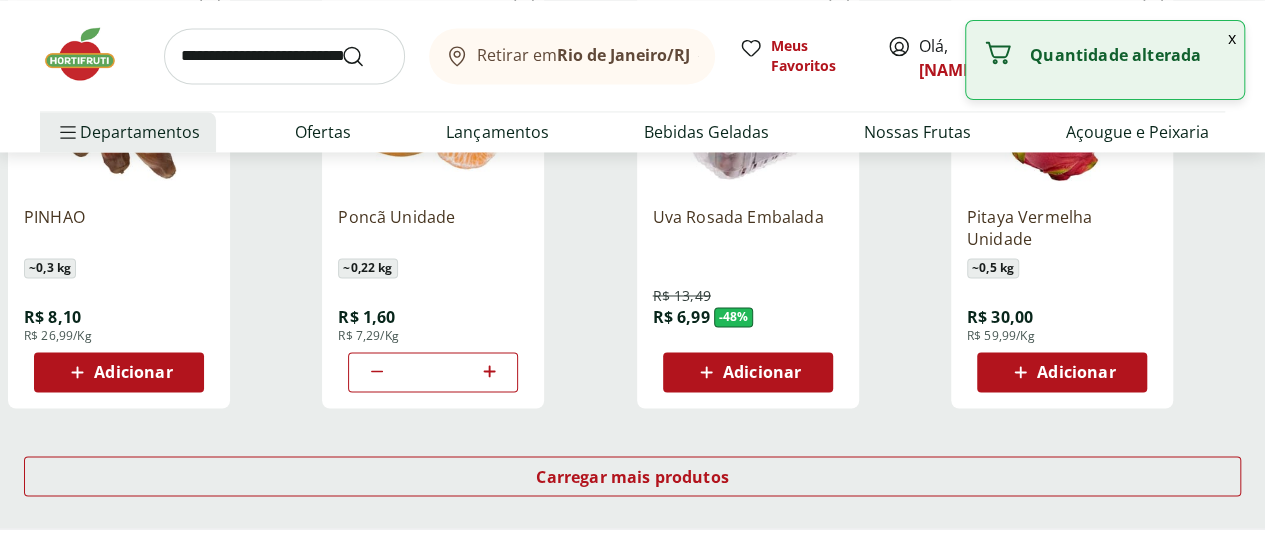 click 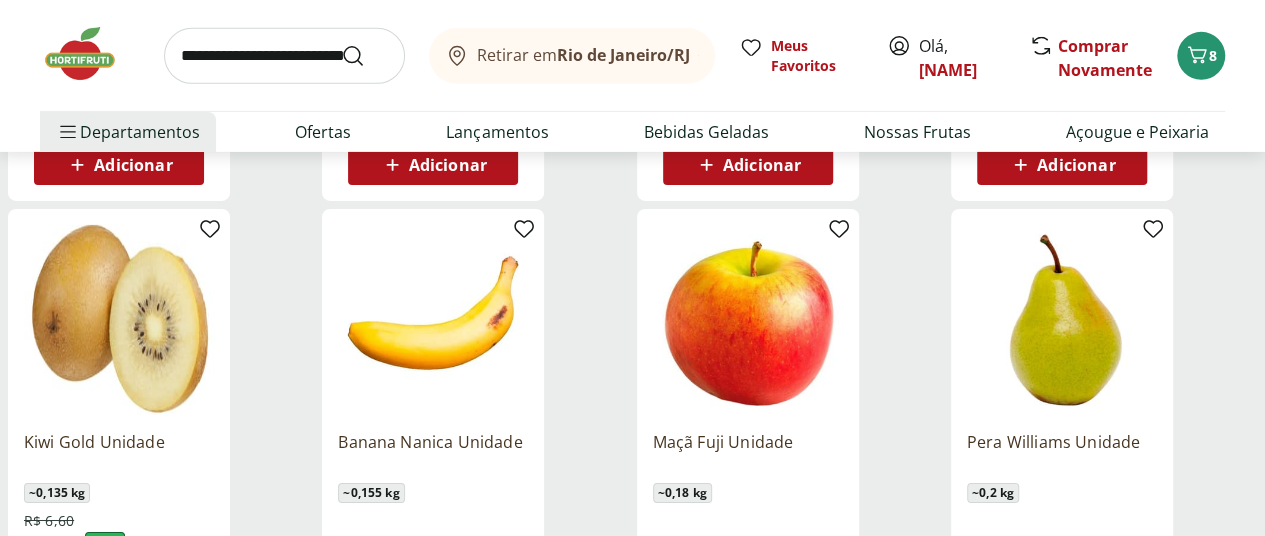 scroll, scrollTop: 2800, scrollLeft: 0, axis: vertical 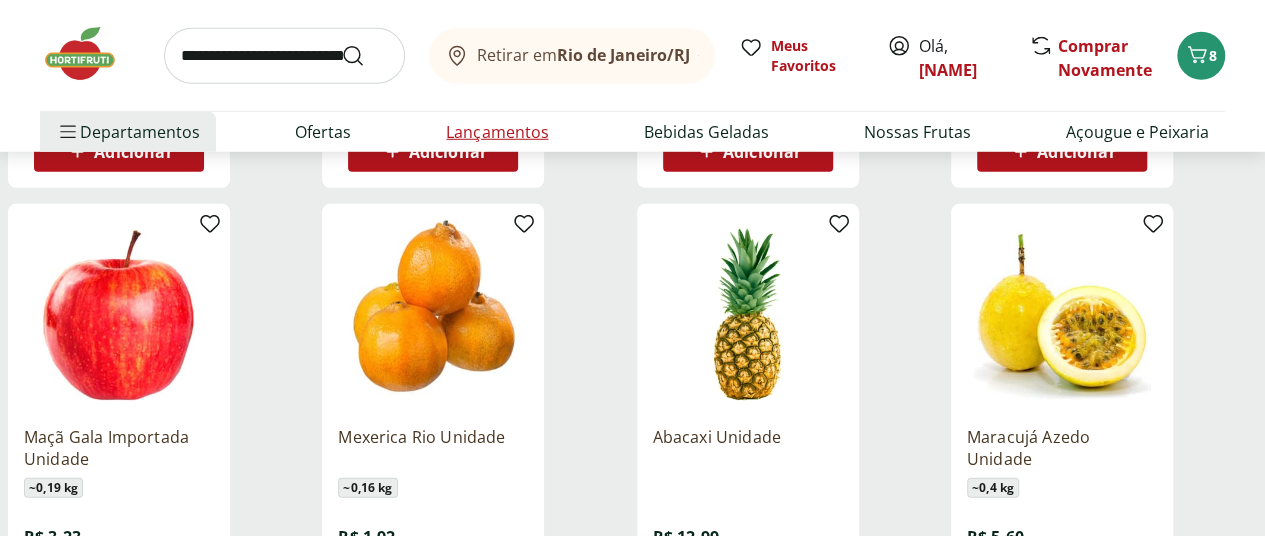 click on "Lançamentos" at bounding box center [497, 132] 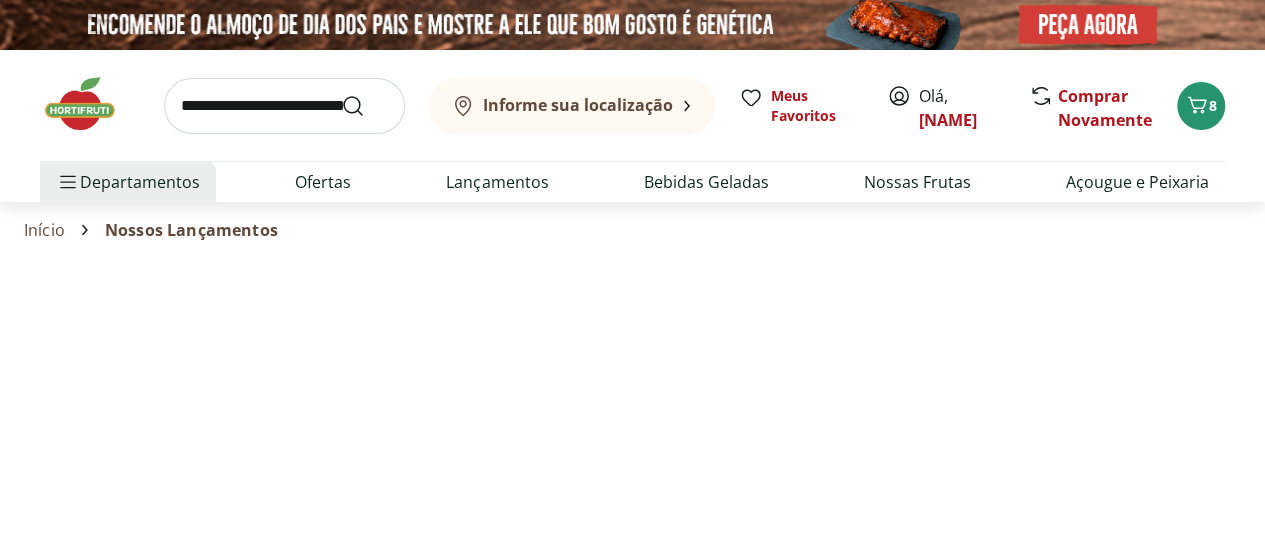 select on "**********" 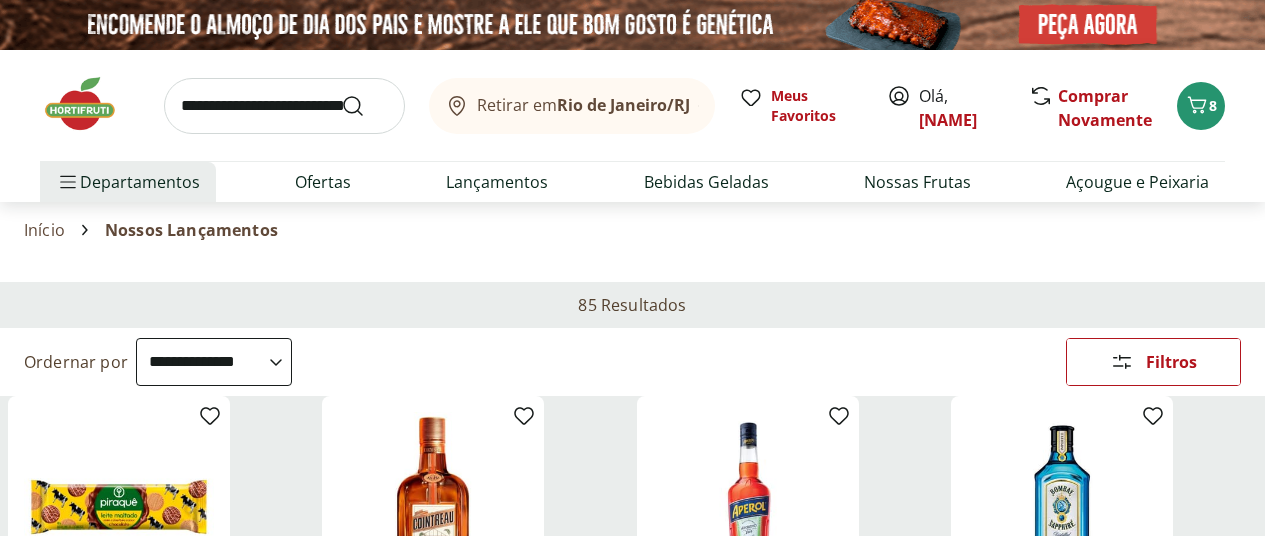 select on "**********" 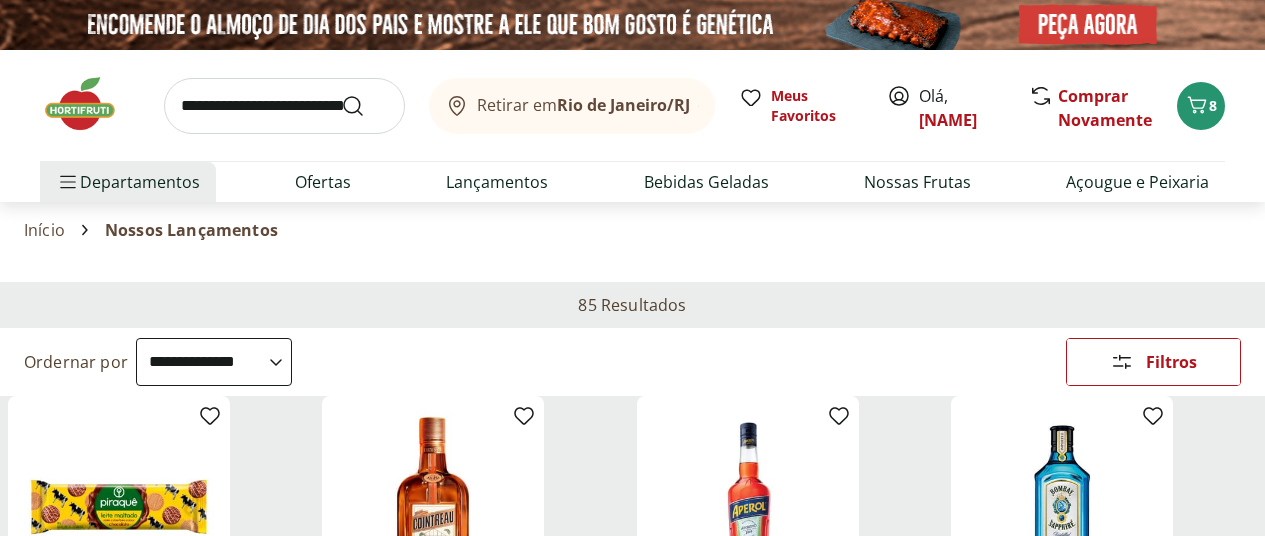 scroll, scrollTop: 0, scrollLeft: 0, axis: both 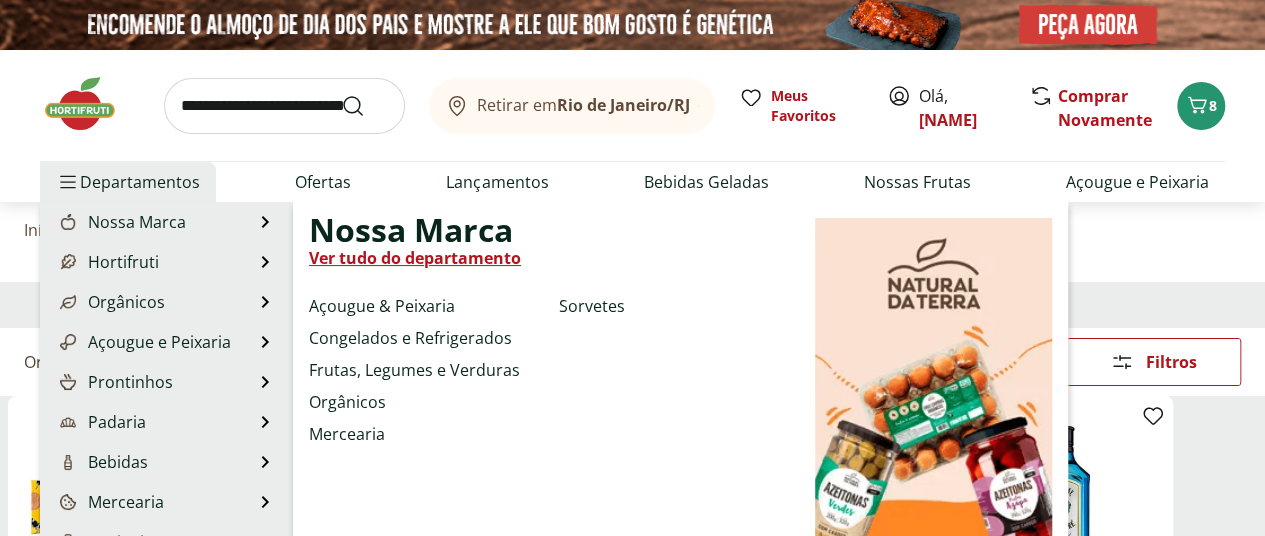 click on "Departamentos" at bounding box center (128, 182) 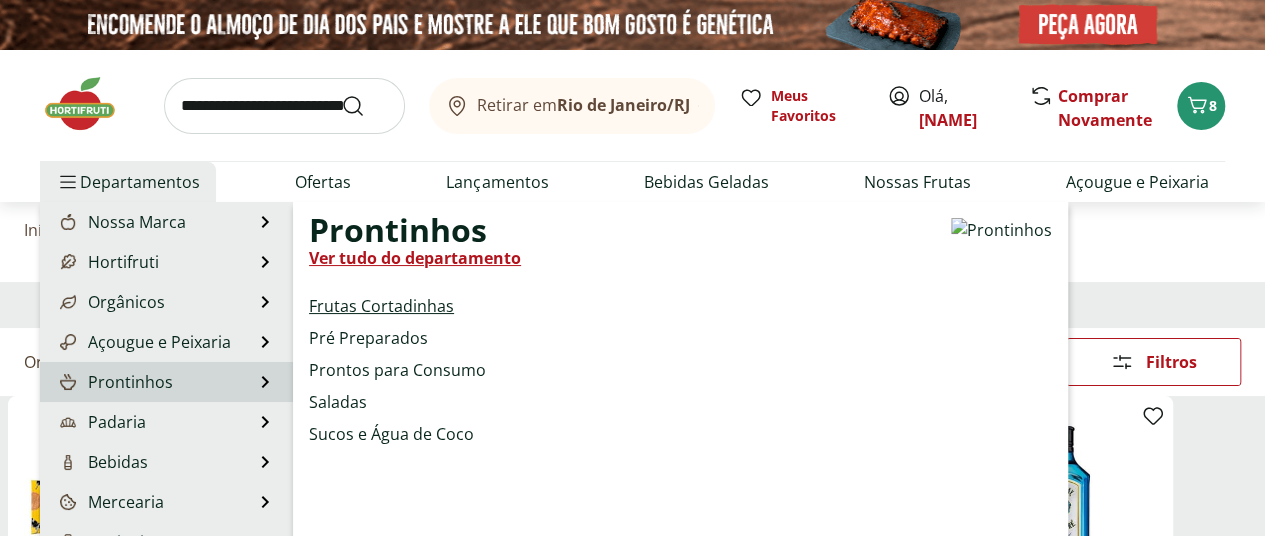 click on "Frutas Cortadinhas" at bounding box center [381, 306] 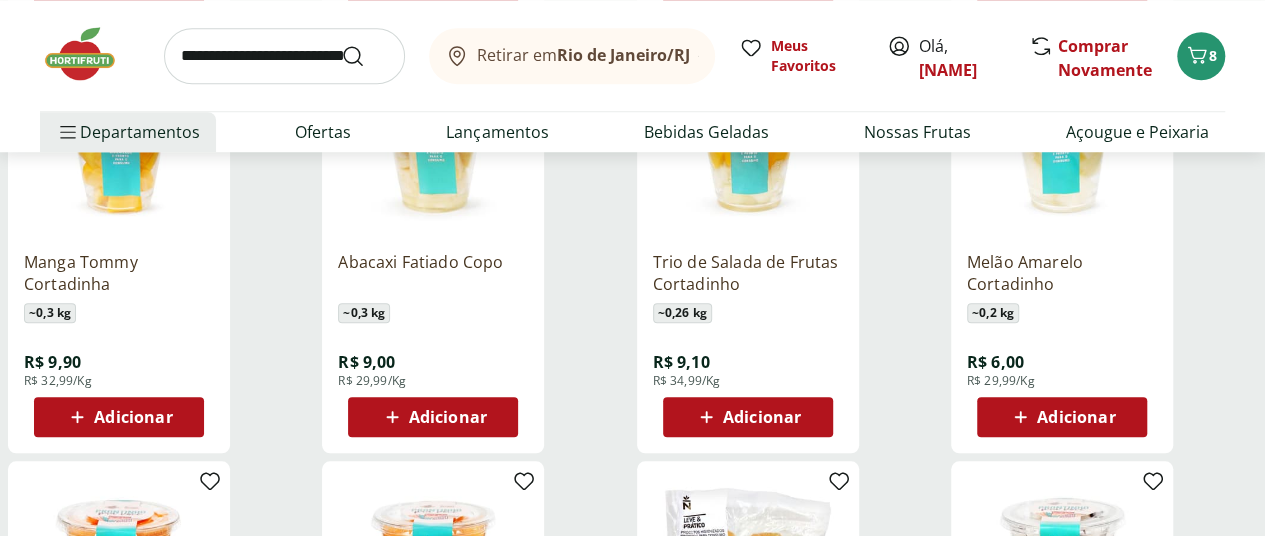 scroll, scrollTop: 800, scrollLeft: 0, axis: vertical 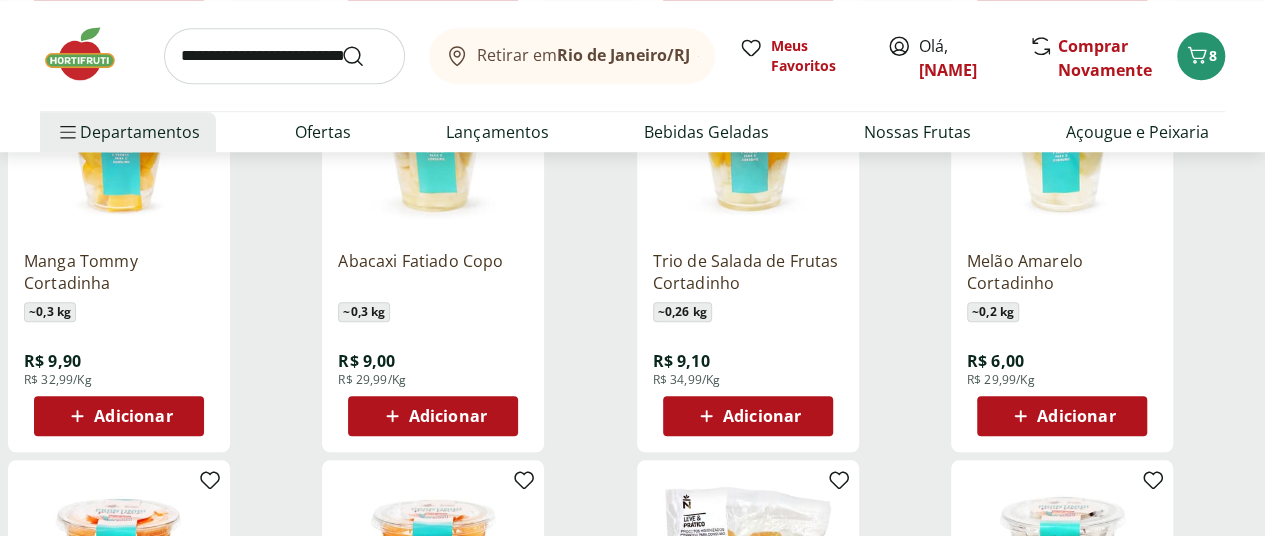 click 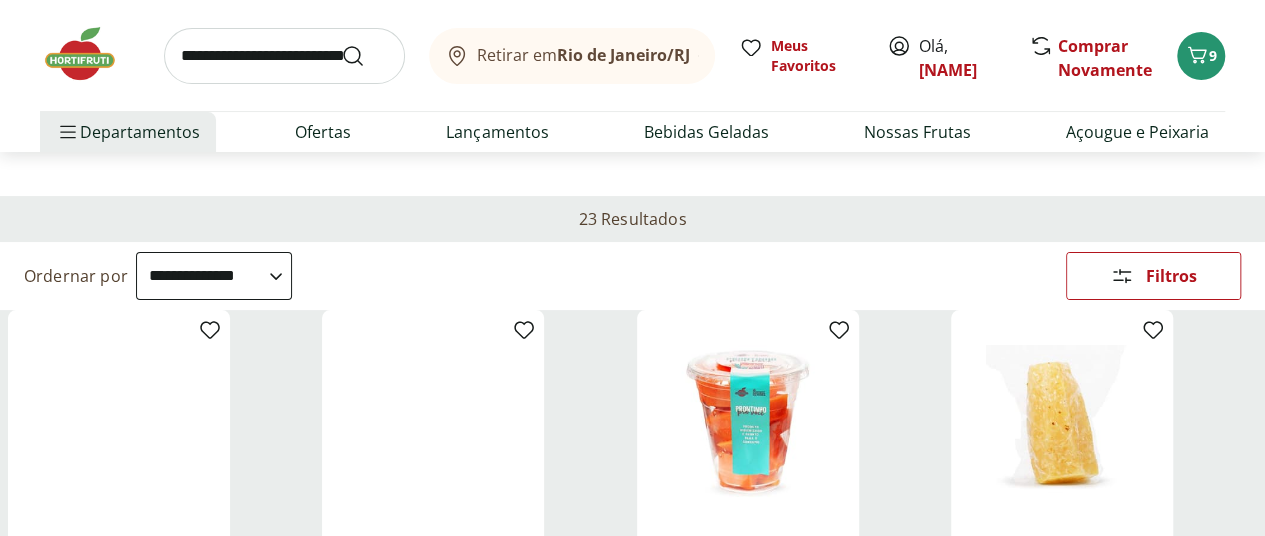 scroll, scrollTop: 0, scrollLeft: 0, axis: both 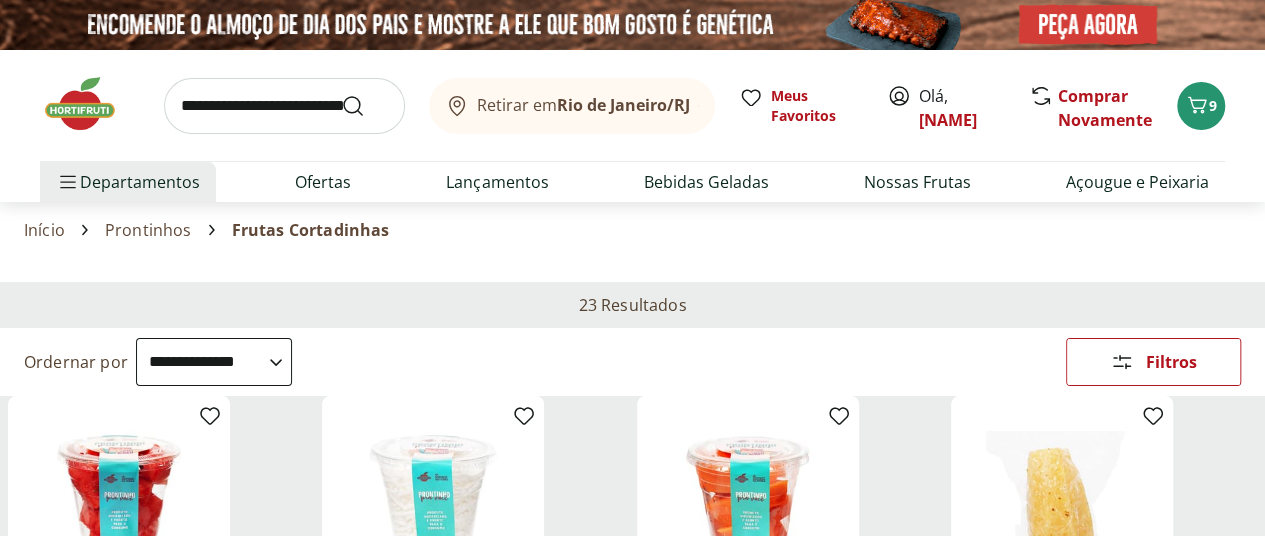 click 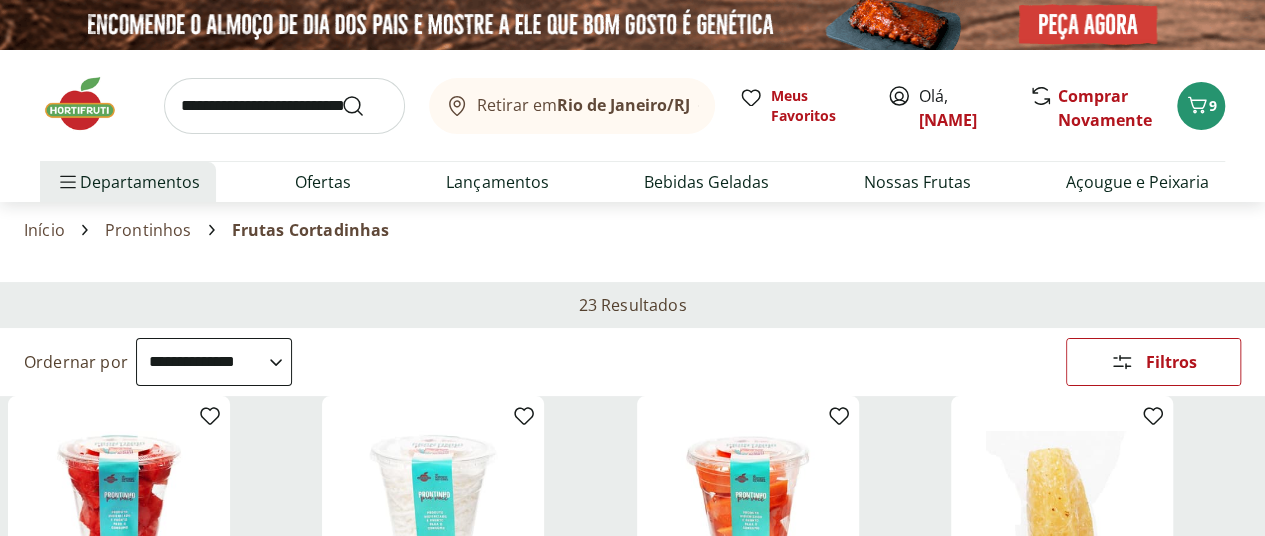 scroll, scrollTop: 100, scrollLeft: 0, axis: vertical 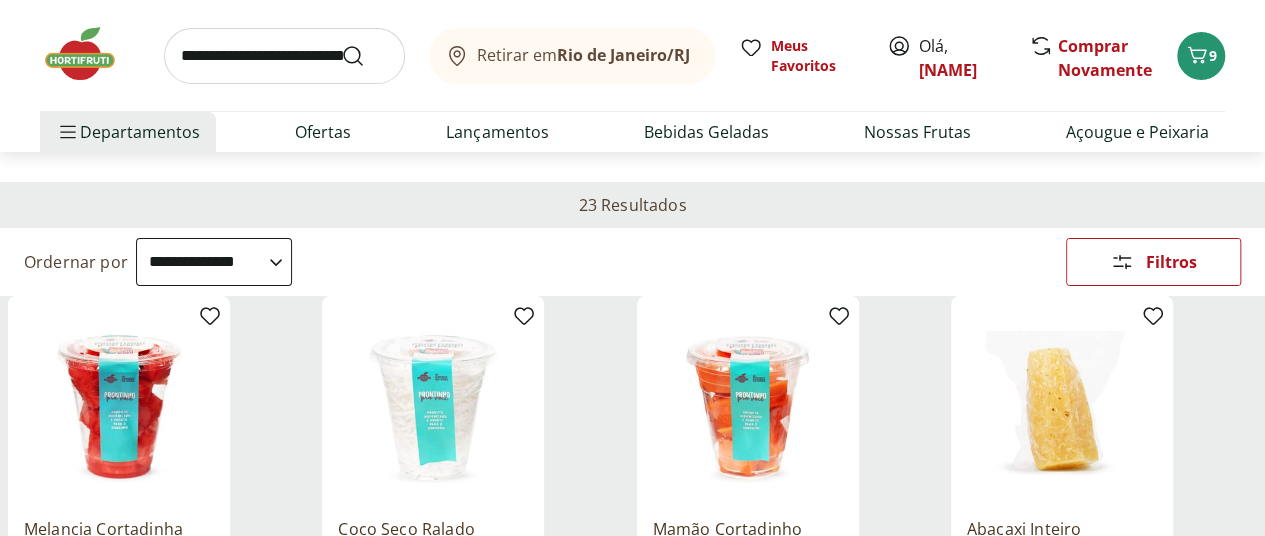 click on "Pré Preparados   56" at bounding box center (0, 0) 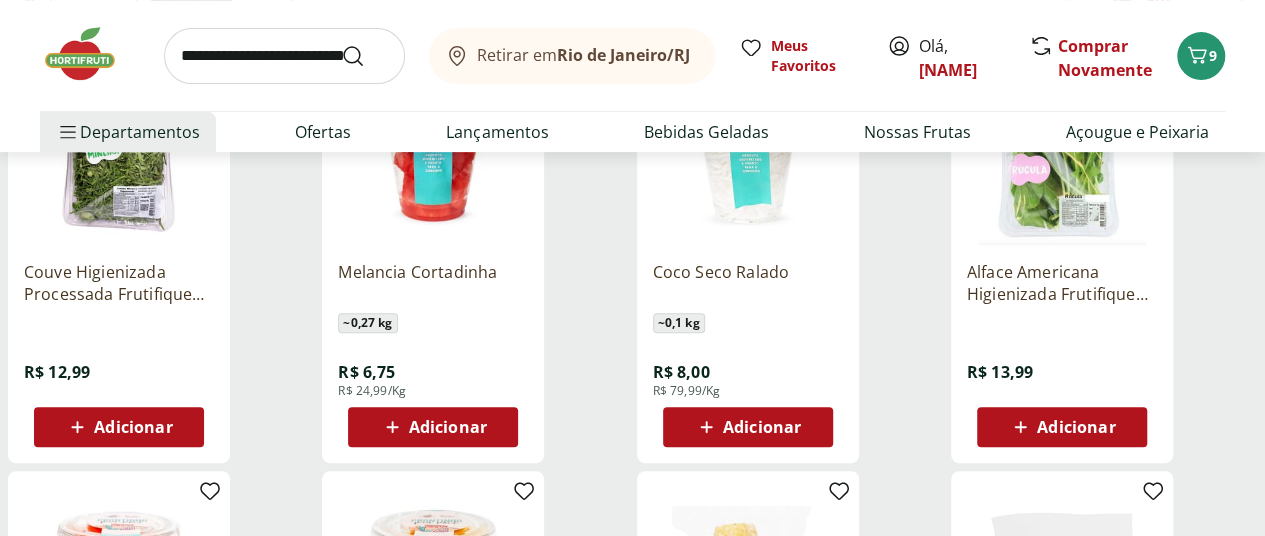 scroll, scrollTop: 400, scrollLeft: 0, axis: vertical 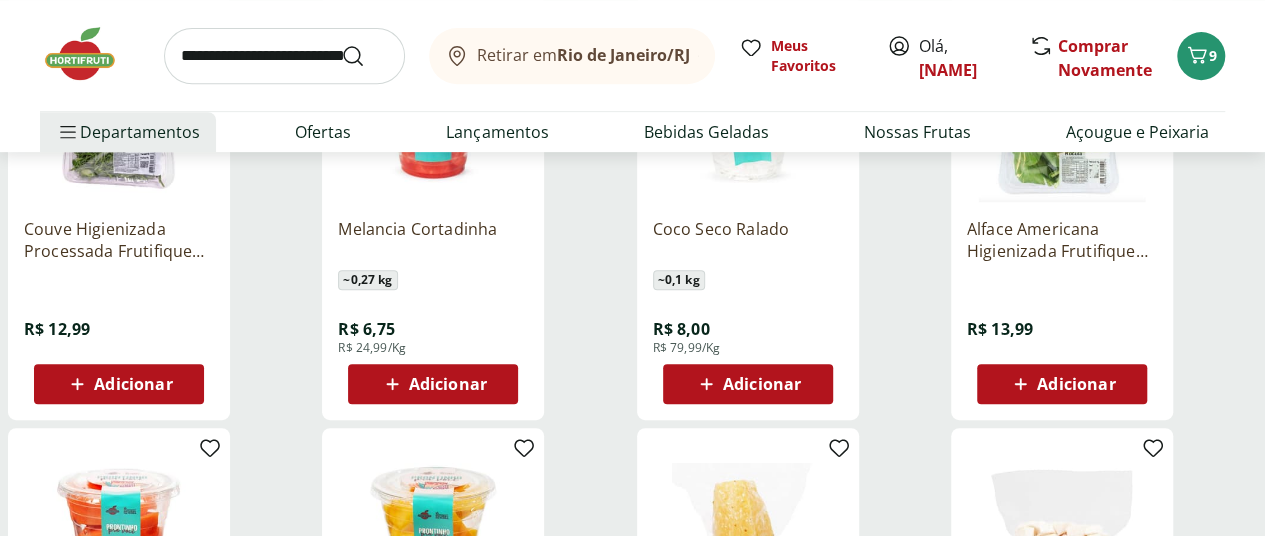 click 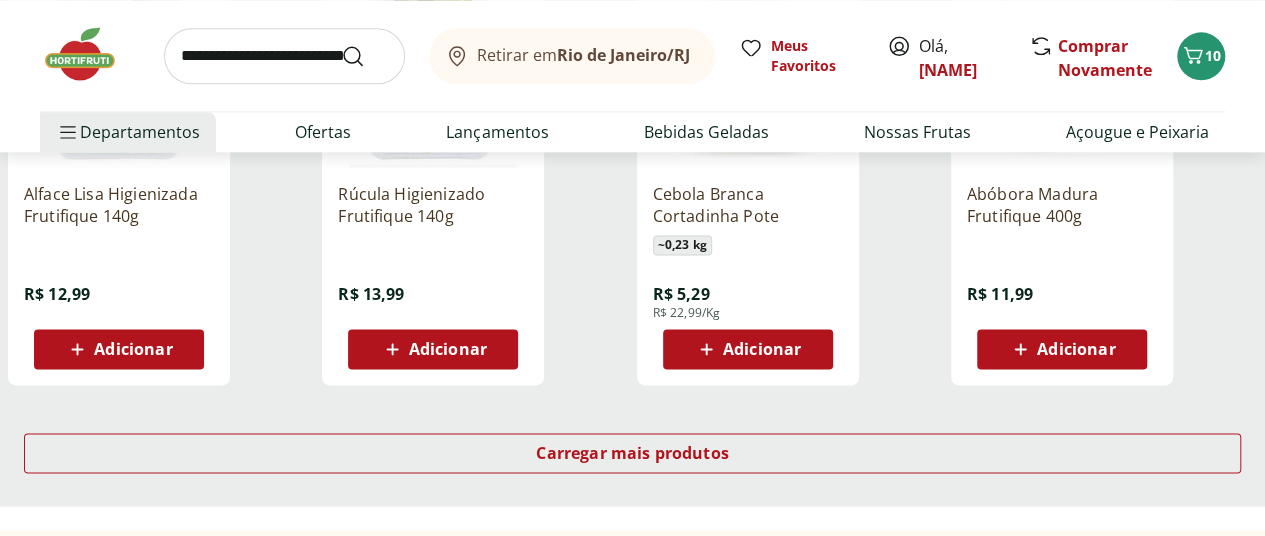 scroll, scrollTop: 1300, scrollLeft: 0, axis: vertical 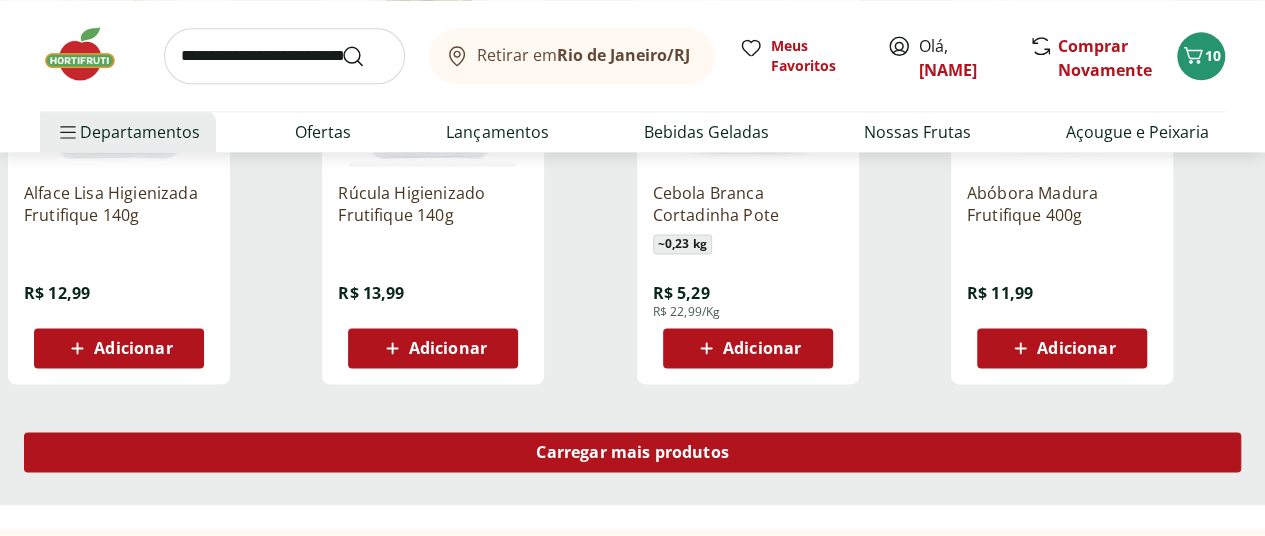 click on "Carregar mais produtos" at bounding box center [632, 452] 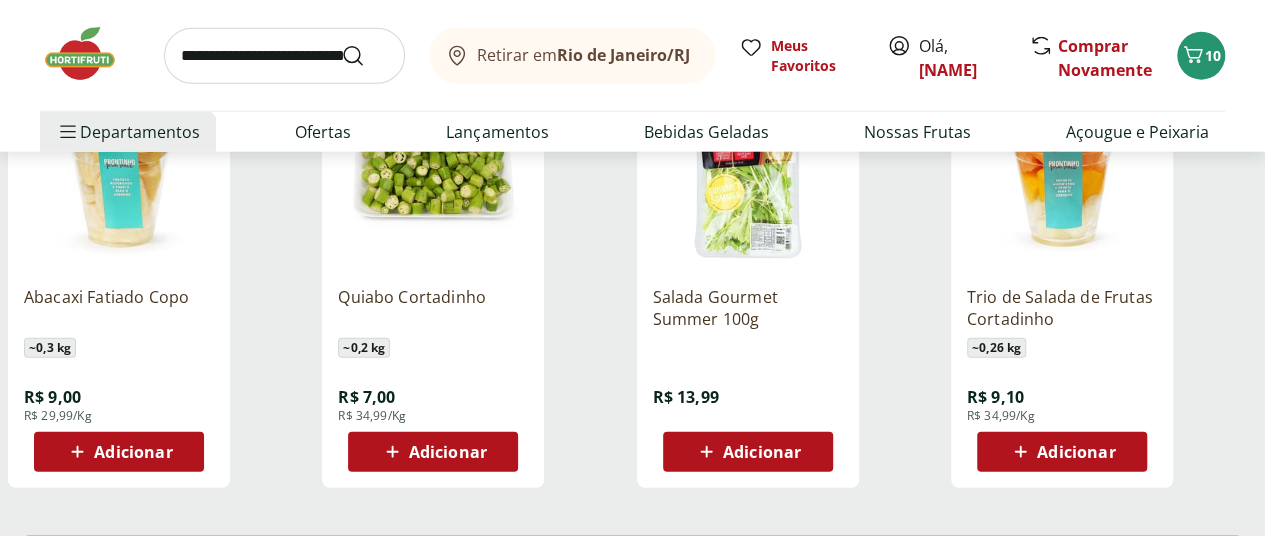 scroll, scrollTop: 2800, scrollLeft: 0, axis: vertical 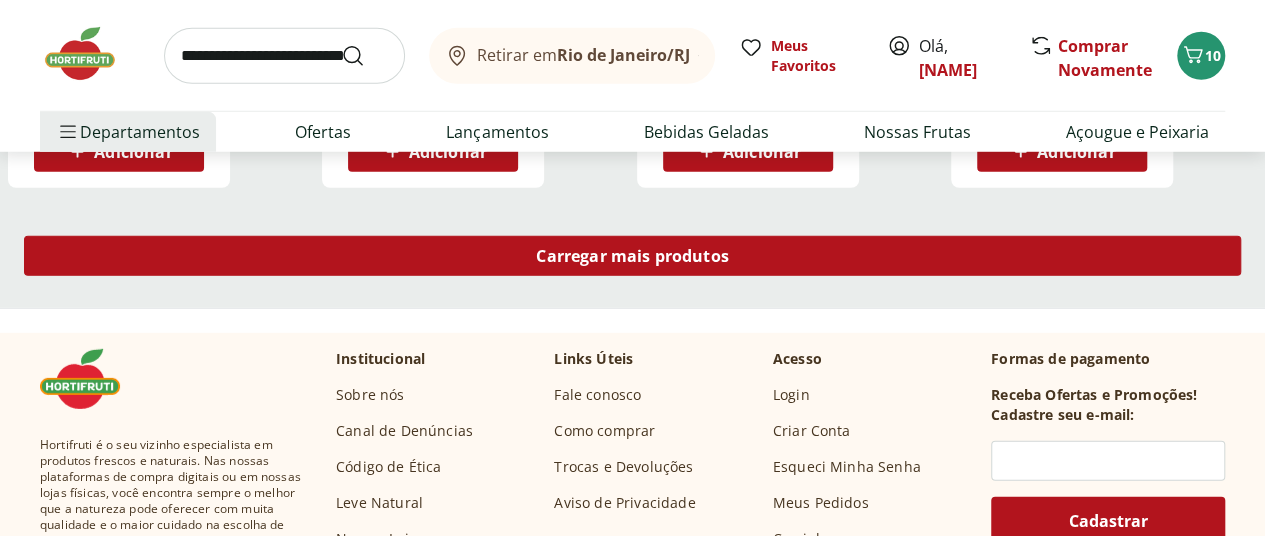 click on "Carregar mais produtos" at bounding box center (632, 256) 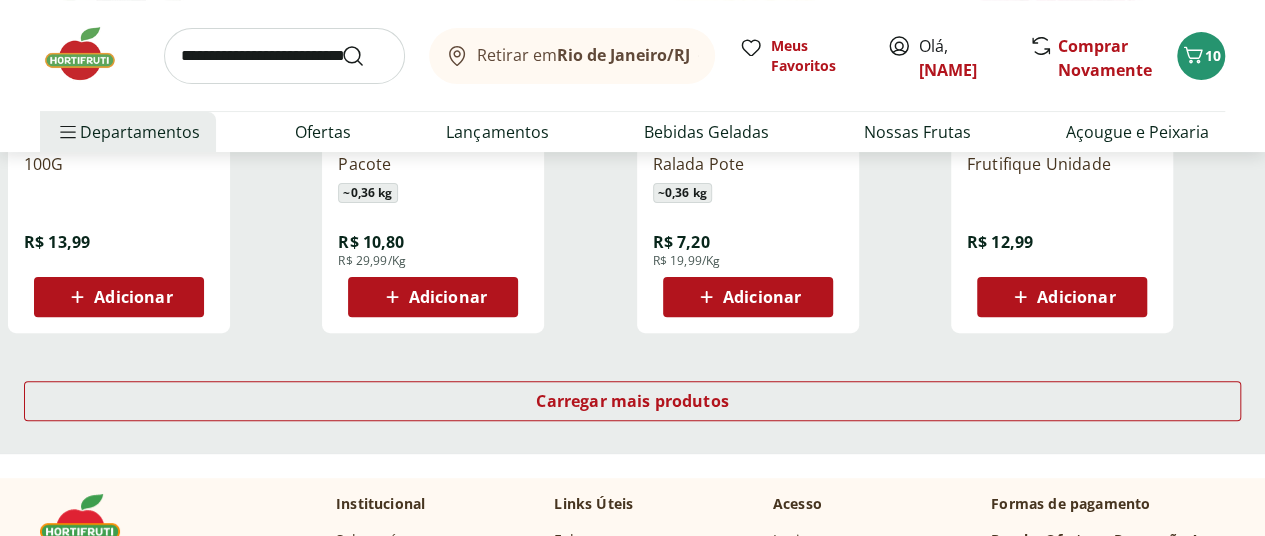 scroll, scrollTop: 4000, scrollLeft: 0, axis: vertical 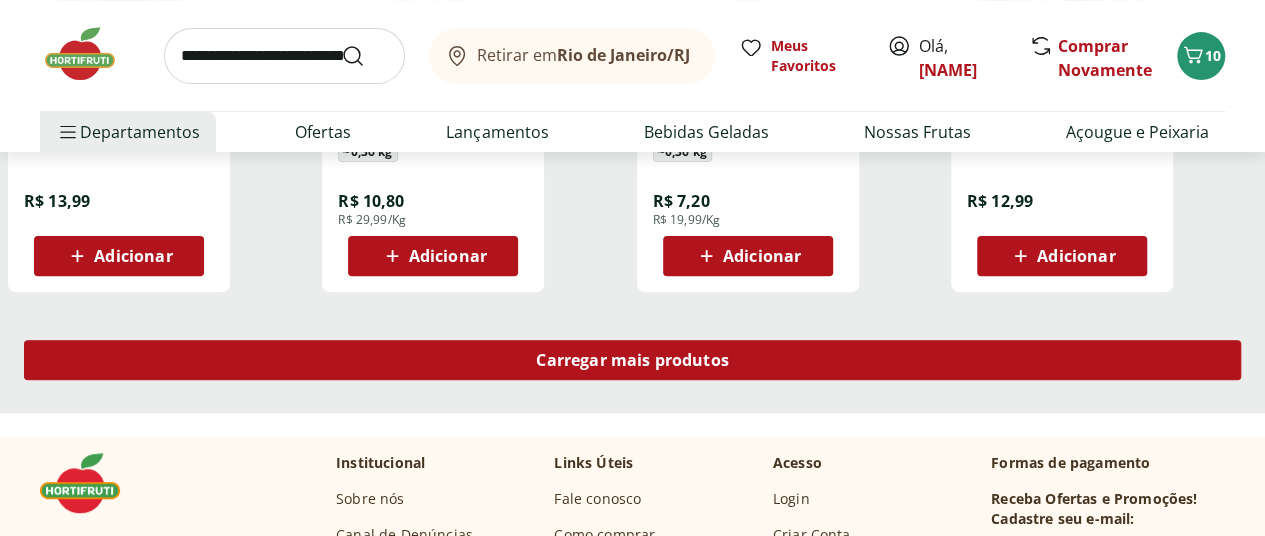 click on "Carregar mais produtos" at bounding box center [632, 360] 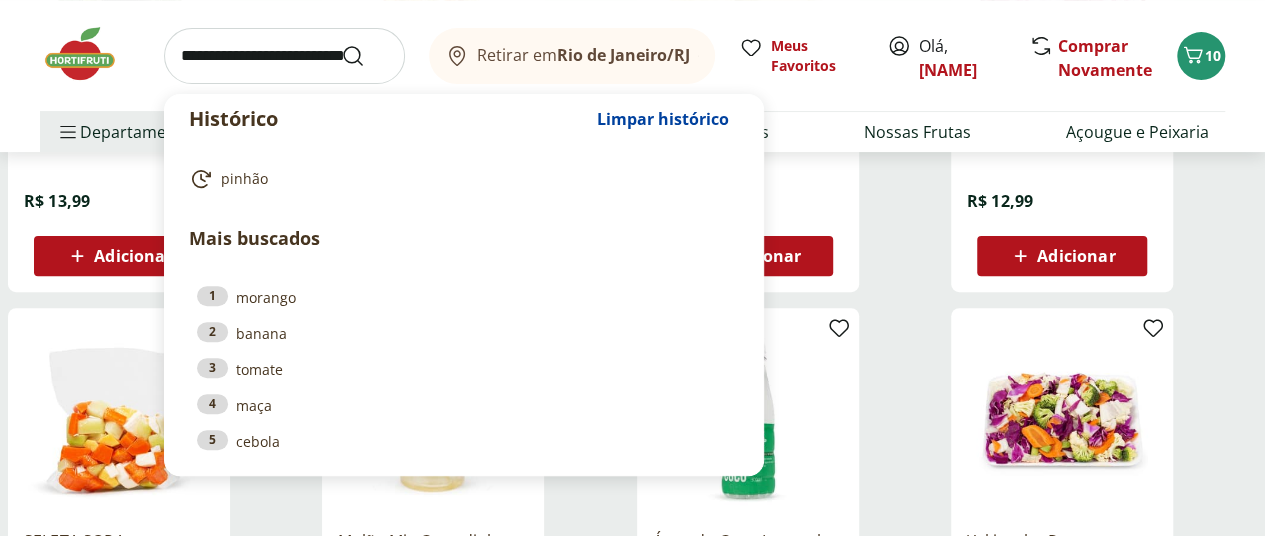 click at bounding box center [284, 56] 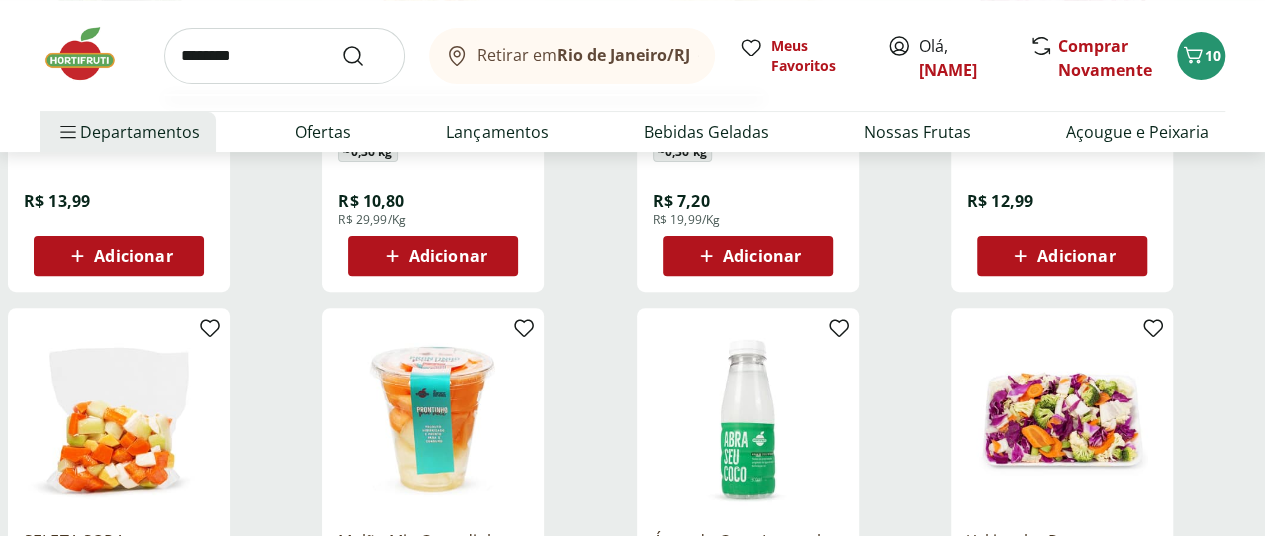 type on "********" 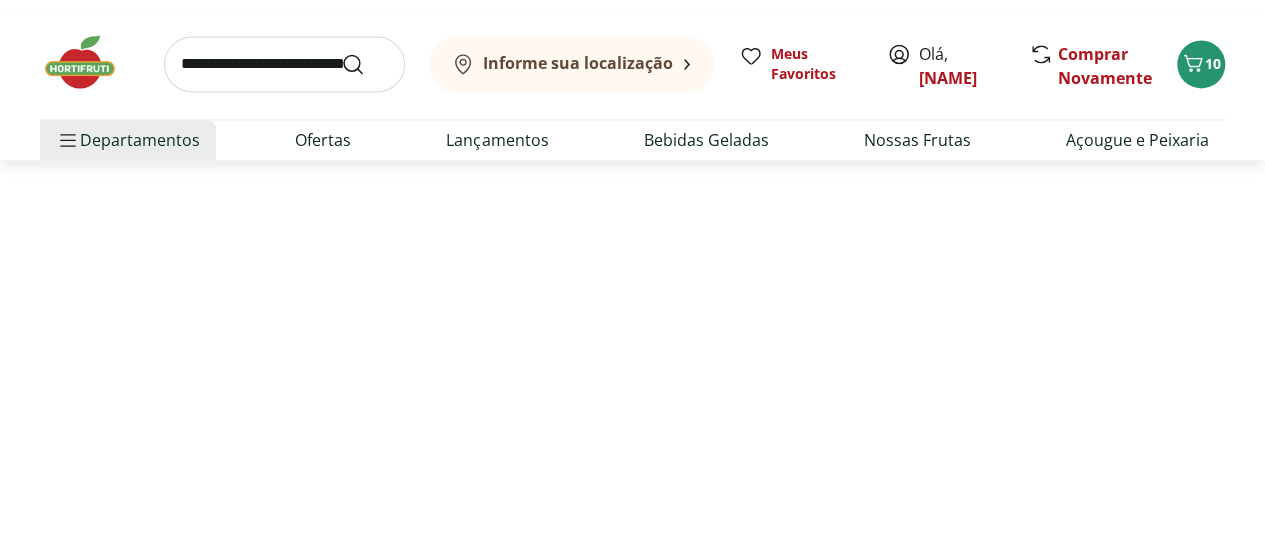 scroll, scrollTop: 0, scrollLeft: 0, axis: both 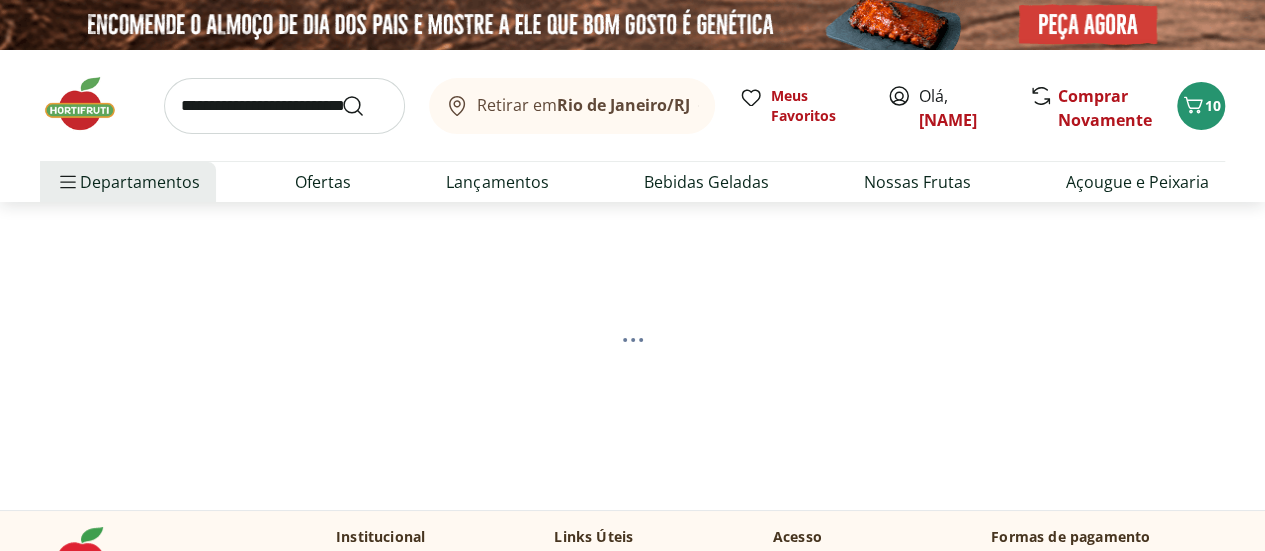 select on "**********" 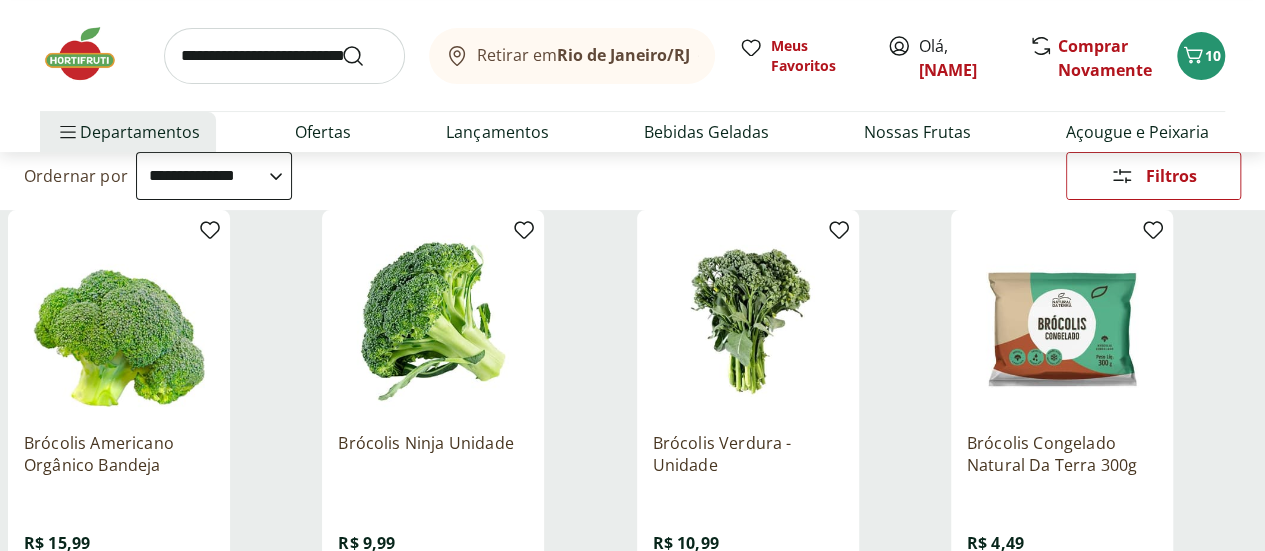 scroll, scrollTop: 0, scrollLeft: 0, axis: both 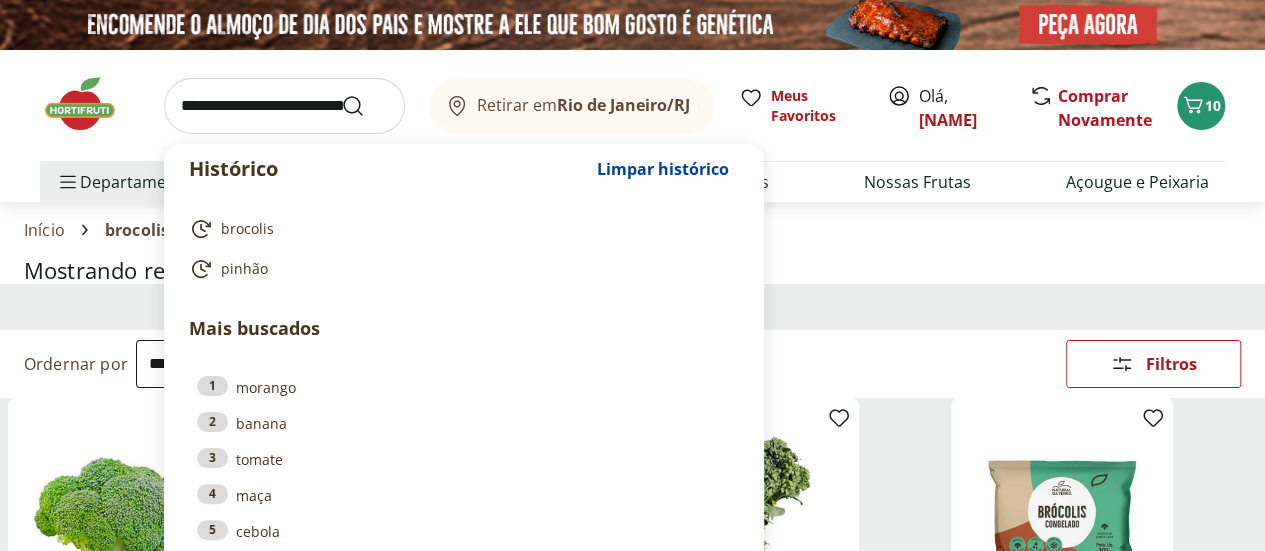 click at bounding box center [284, 106] 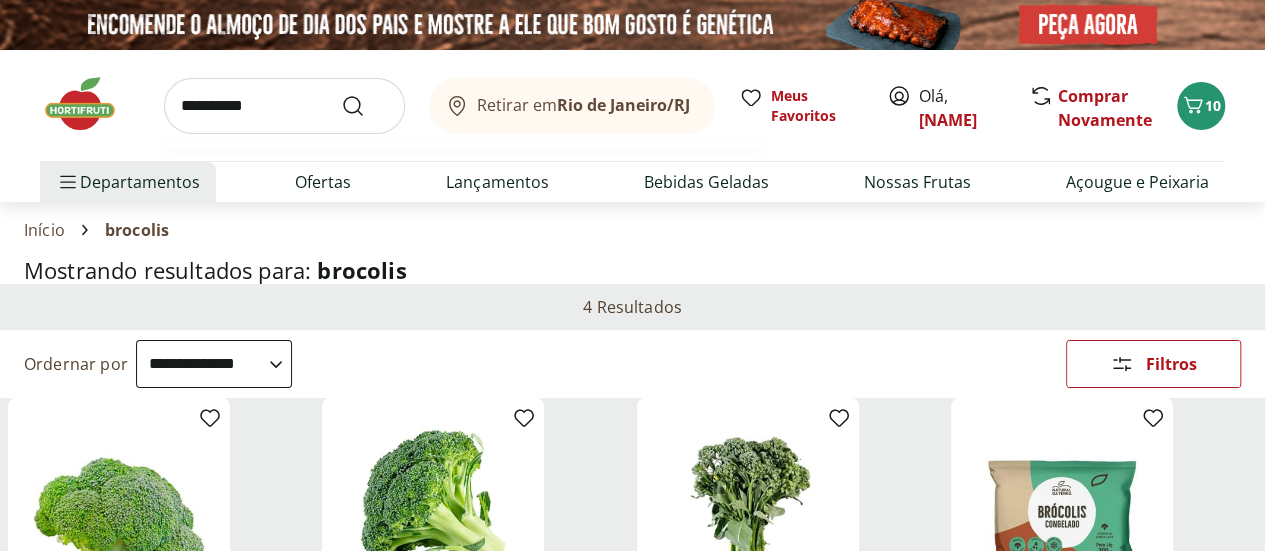 type on "**********" 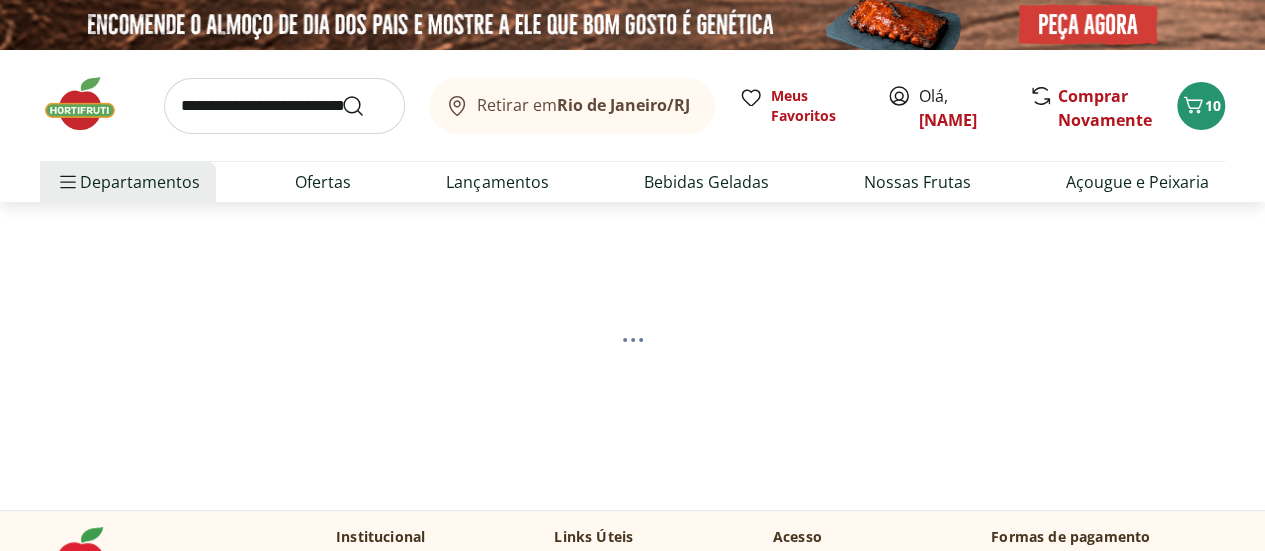 select on "**********" 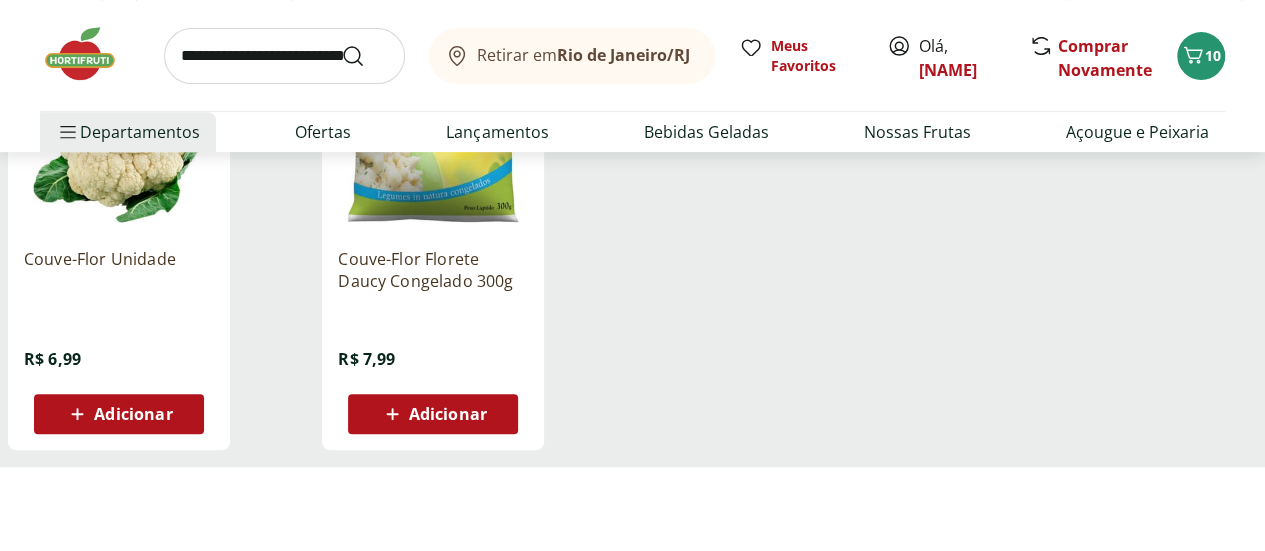 scroll, scrollTop: 400, scrollLeft: 0, axis: vertical 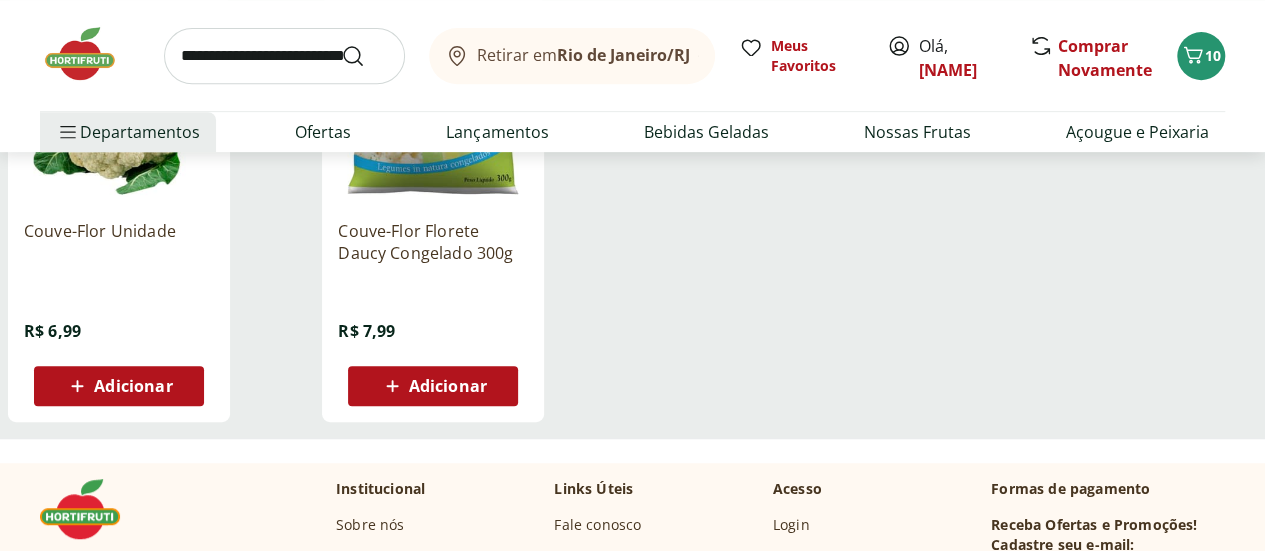 click on "Adicionar" at bounding box center [433, 386] 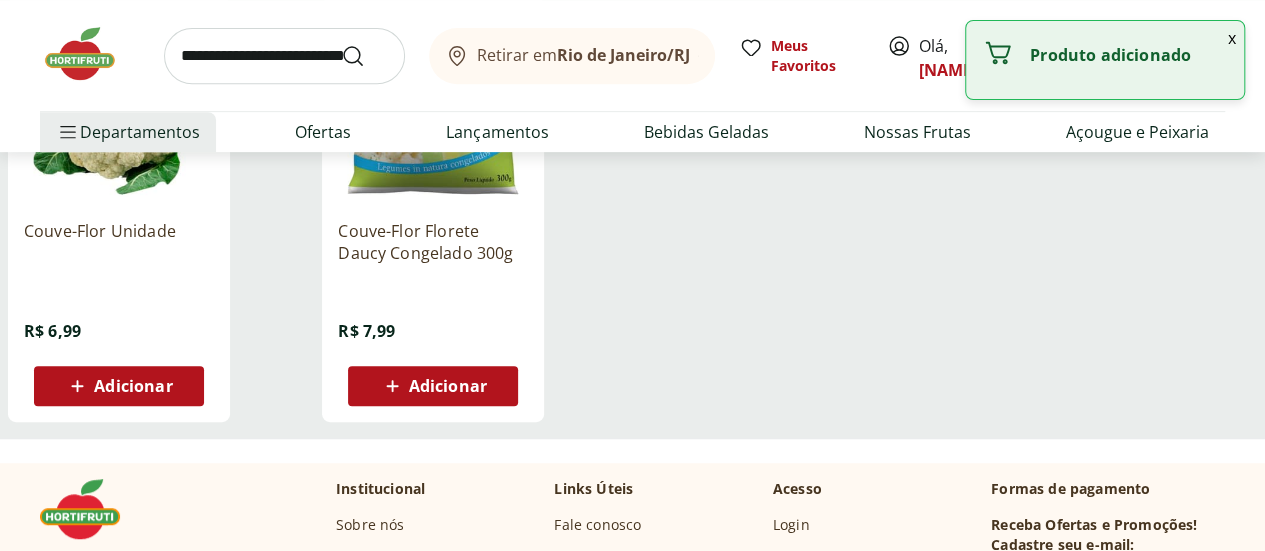 click on "Adicionar" at bounding box center (433, 386) 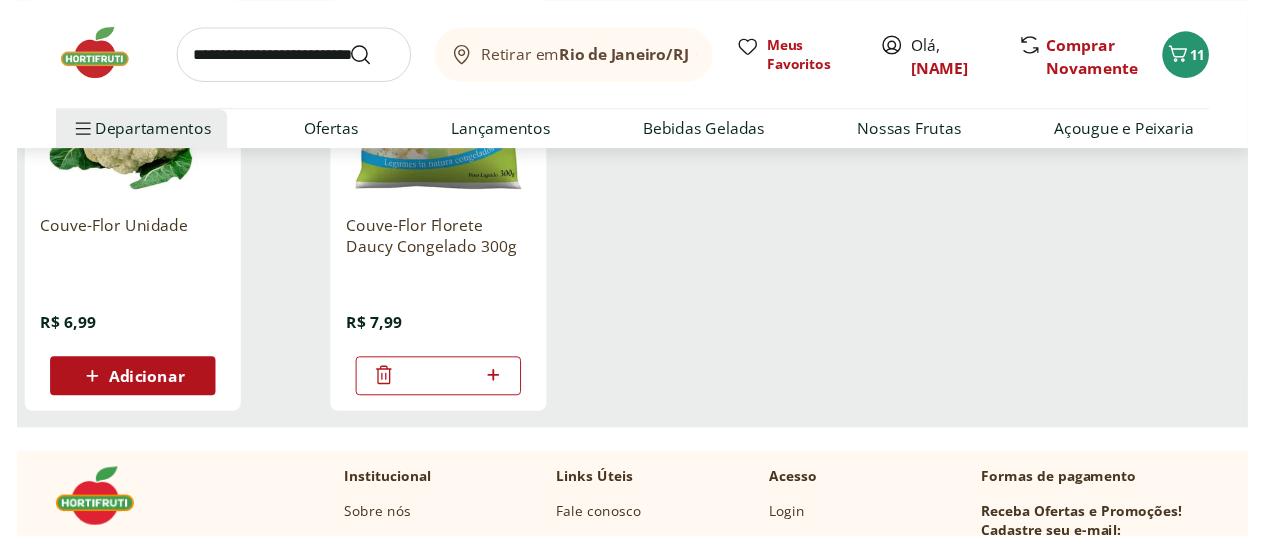 scroll, scrollTop: 0, scrollLeft: 0, axis: both 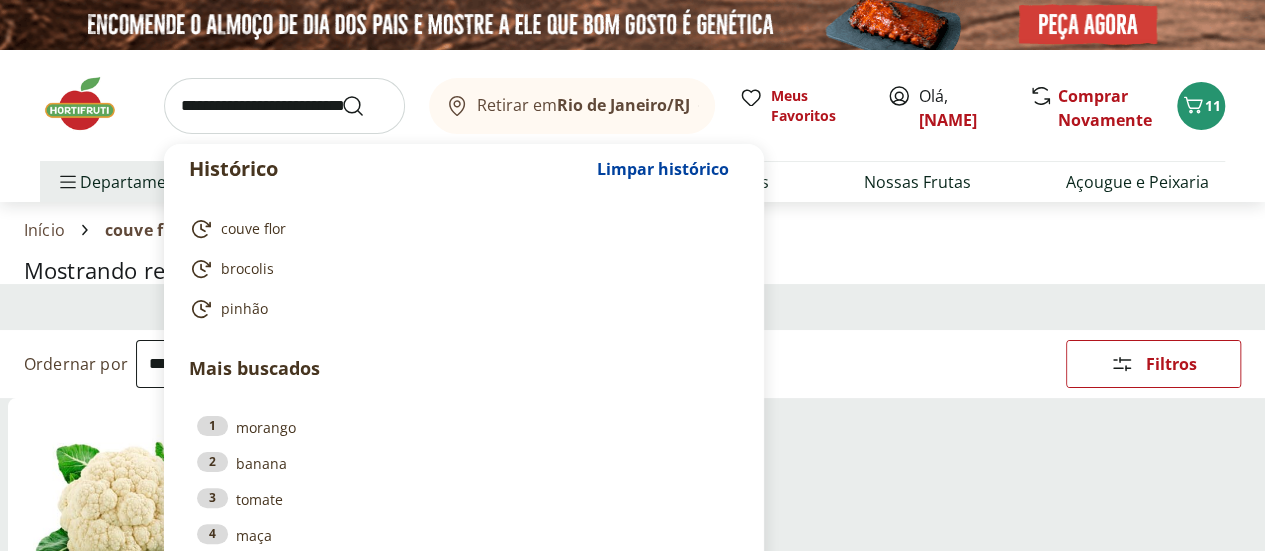 click at bounding box center (284, 106) 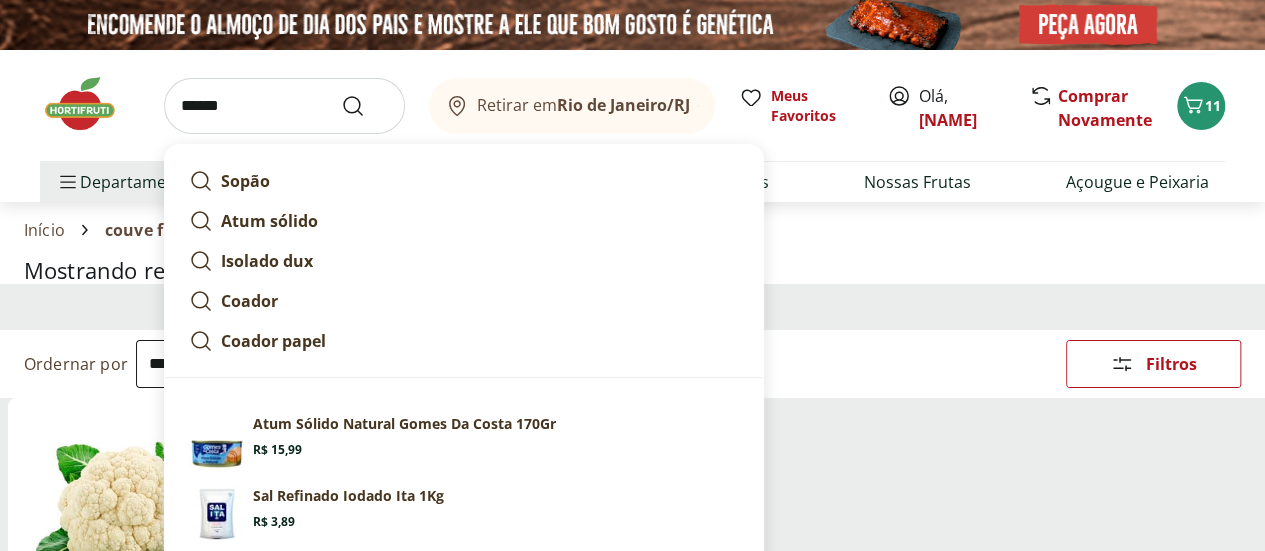 type on "******" 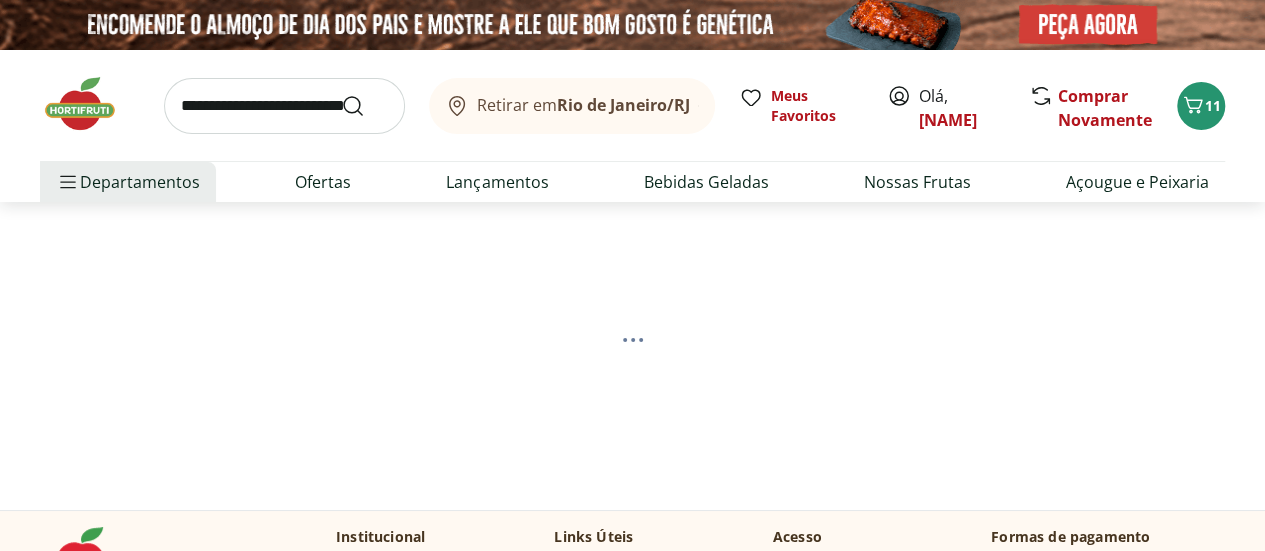 select on "**********" 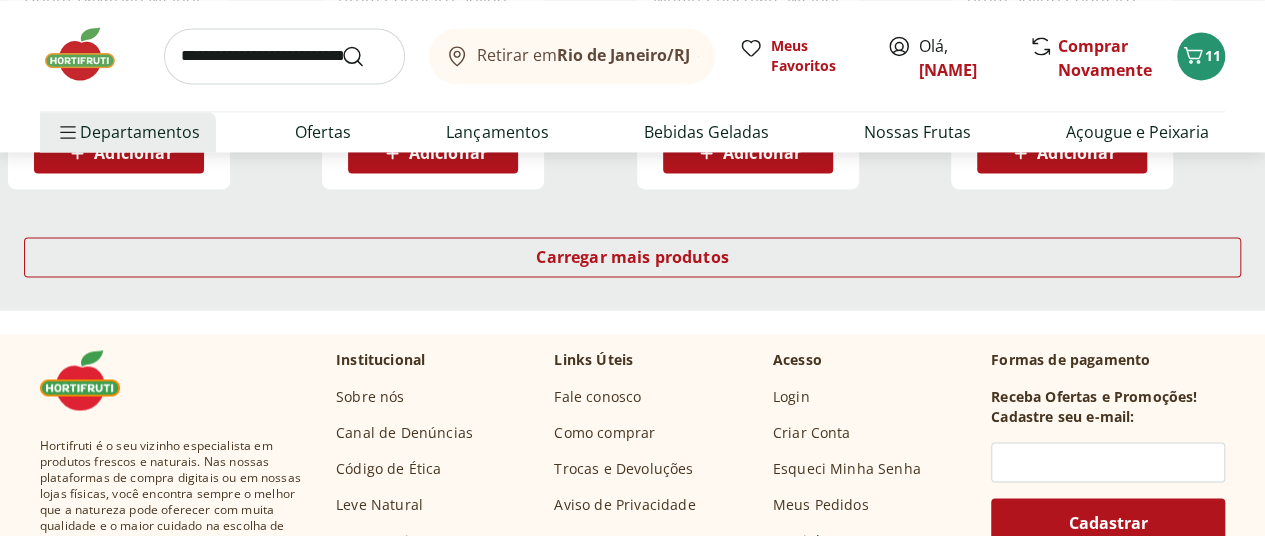 scroll, scrollTop: 1600, scrollLeft: 0, axis: vertical 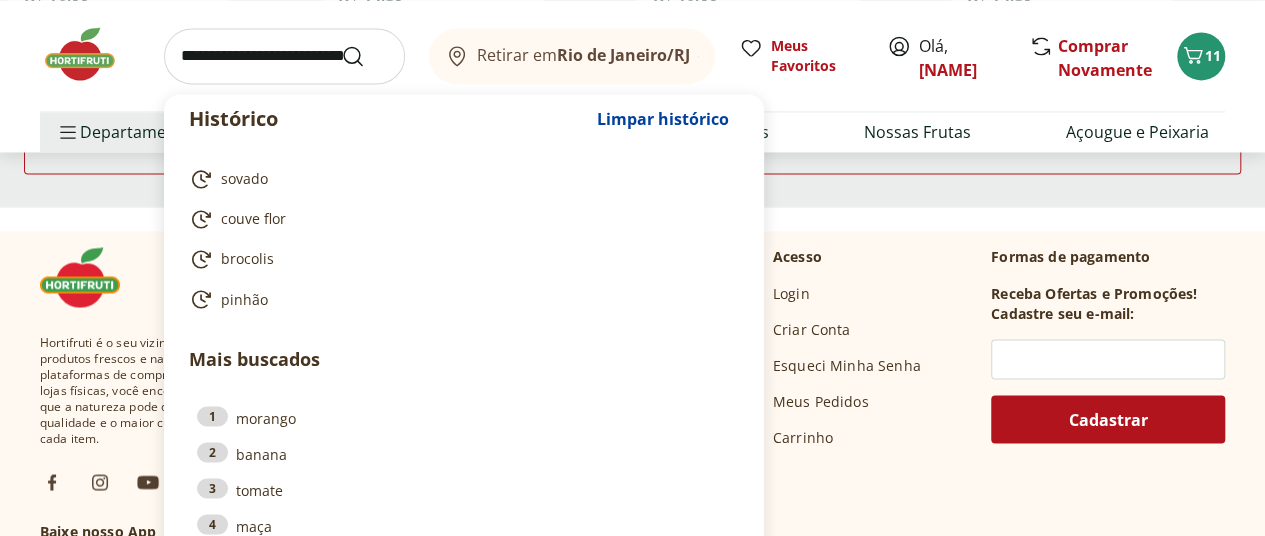 click at bounding box center [284, 56] 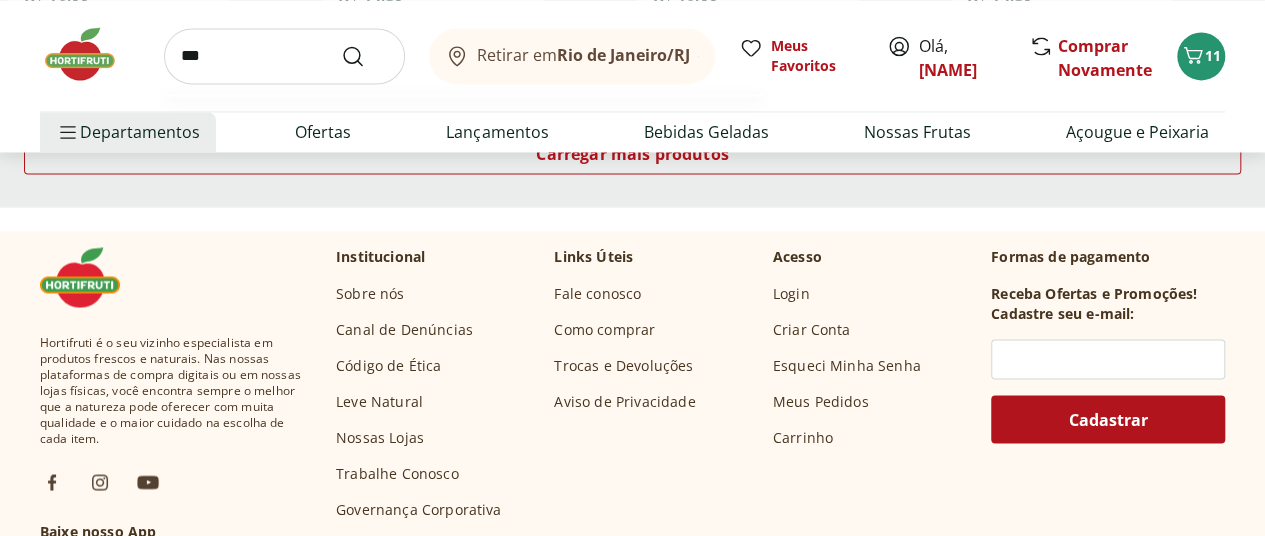 type on "***" 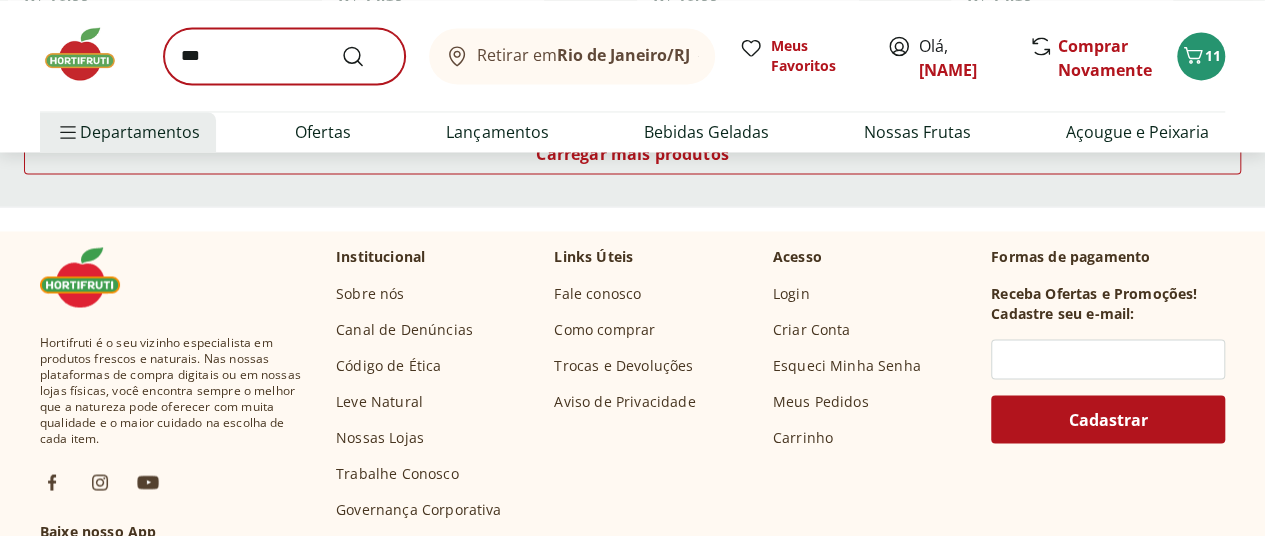 scroll, scrollTop: 0, scrollLeft: 0, axis: both 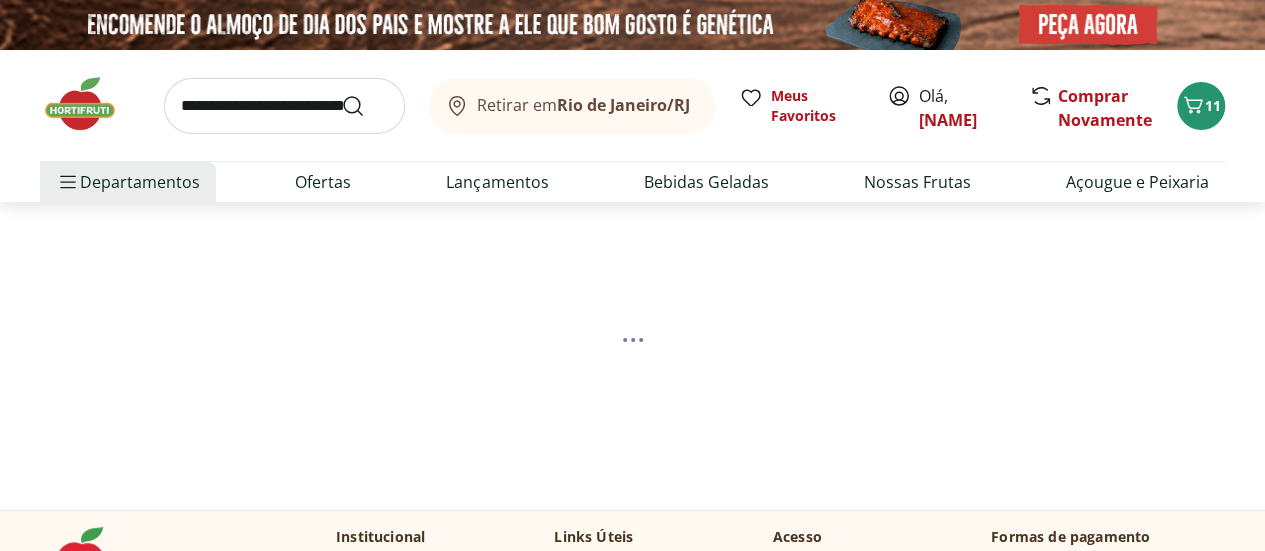 select on "**********" 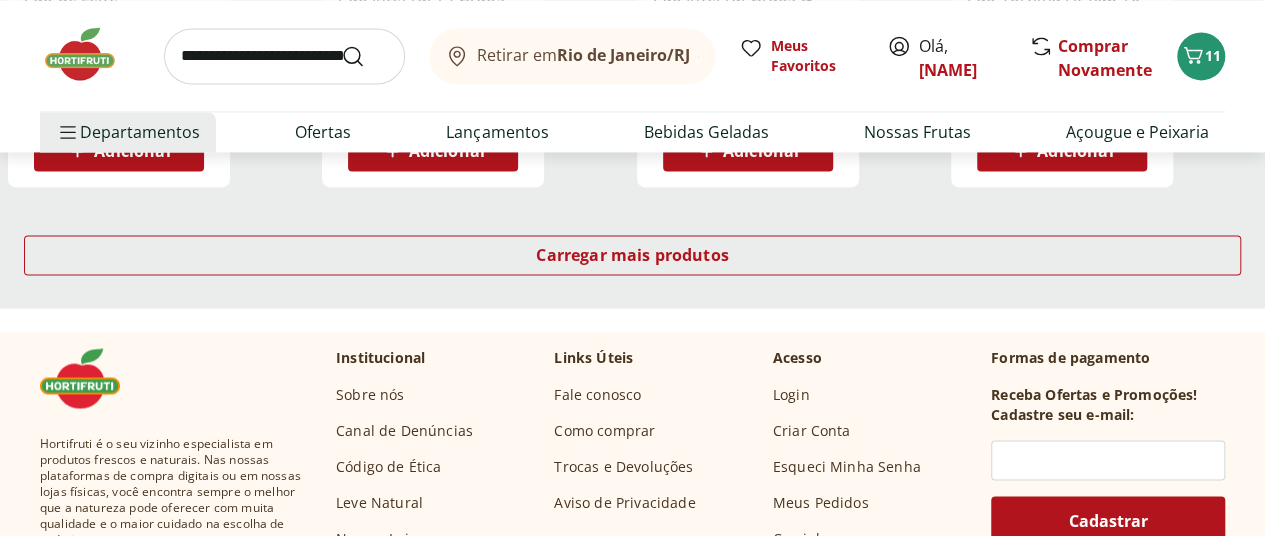 scroll, scrollTop: 1500, scrollLeft: 0, axis: vertical 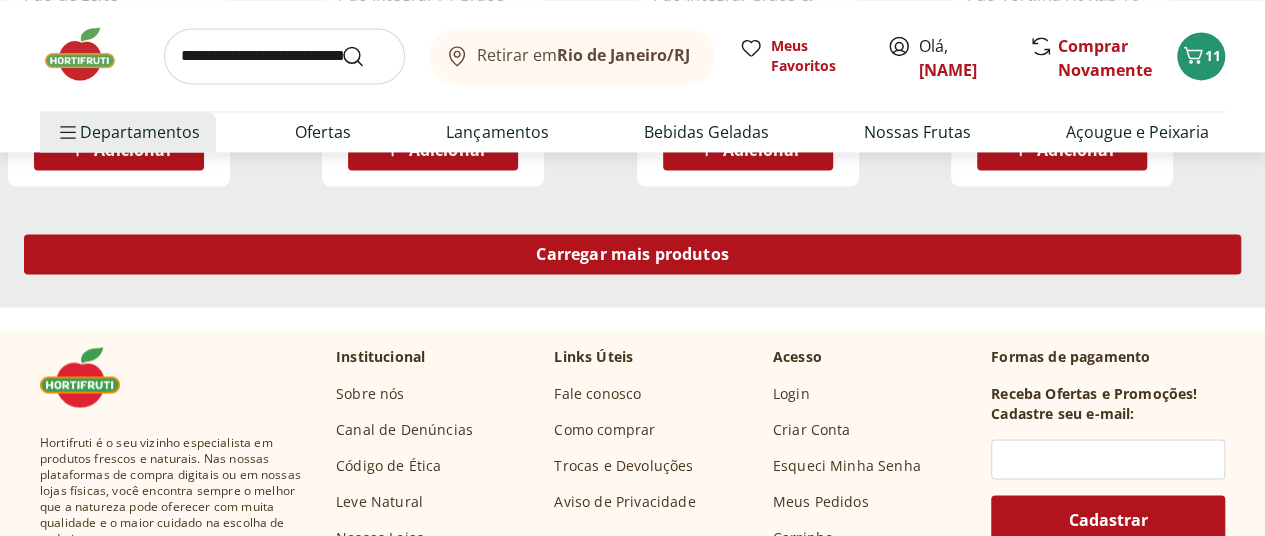click on "Carregar mais produtos" at bounding box center [632, 254] 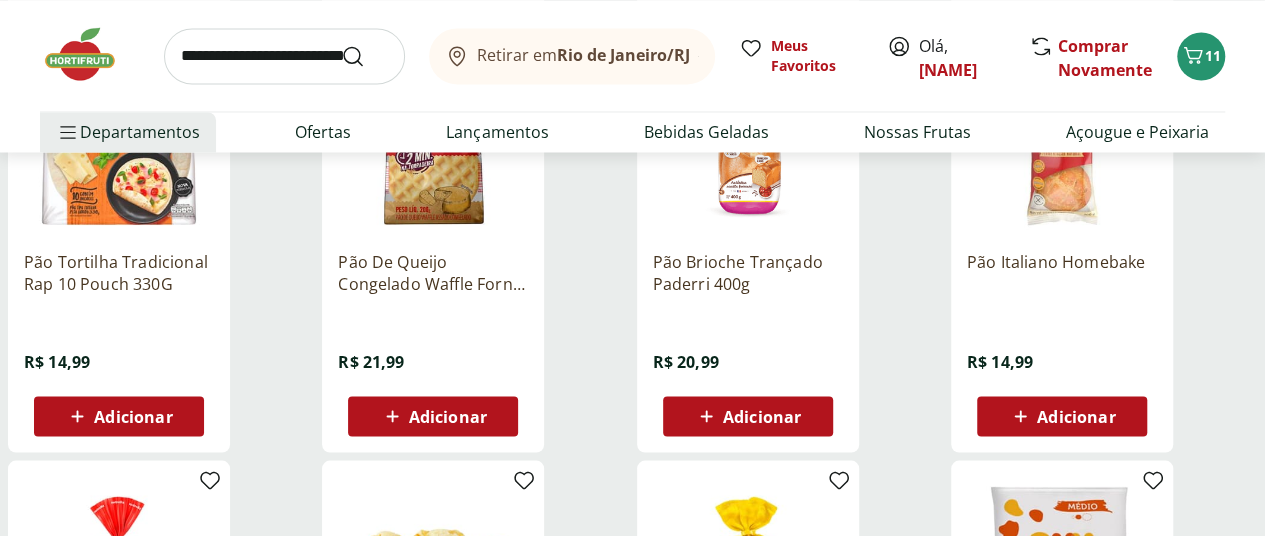 scroll, scrollTop: 1700, scrollLeft: 0, axis: vertical 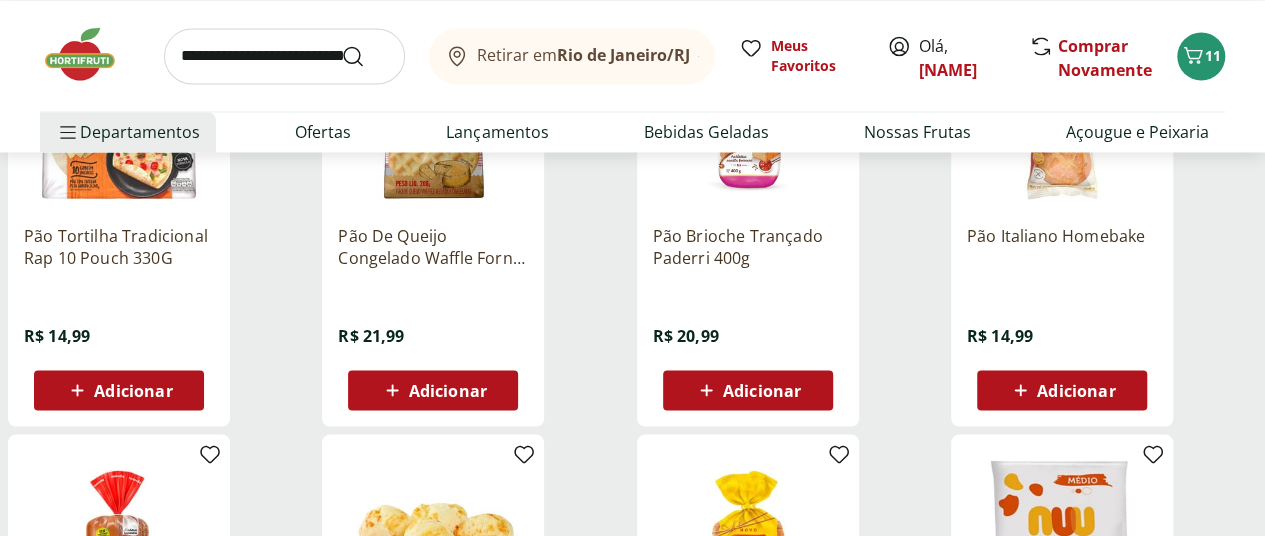 click on "Adicionar" at bounding box center [762, 390] 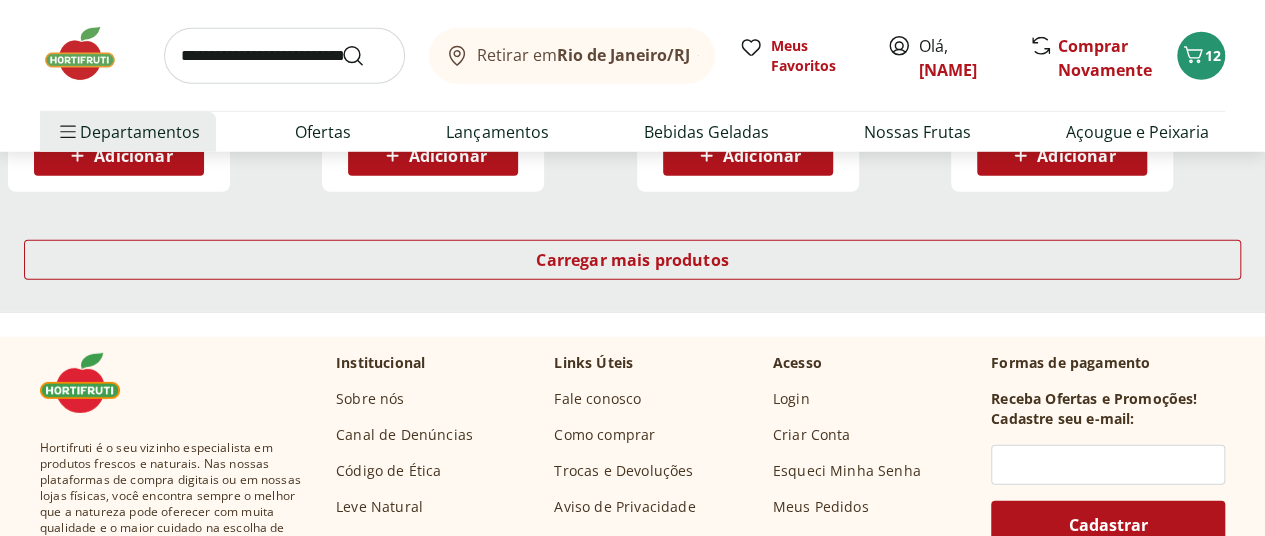 scroll, scrollTop: 2800, scrollLeft: 0, axis: vertical 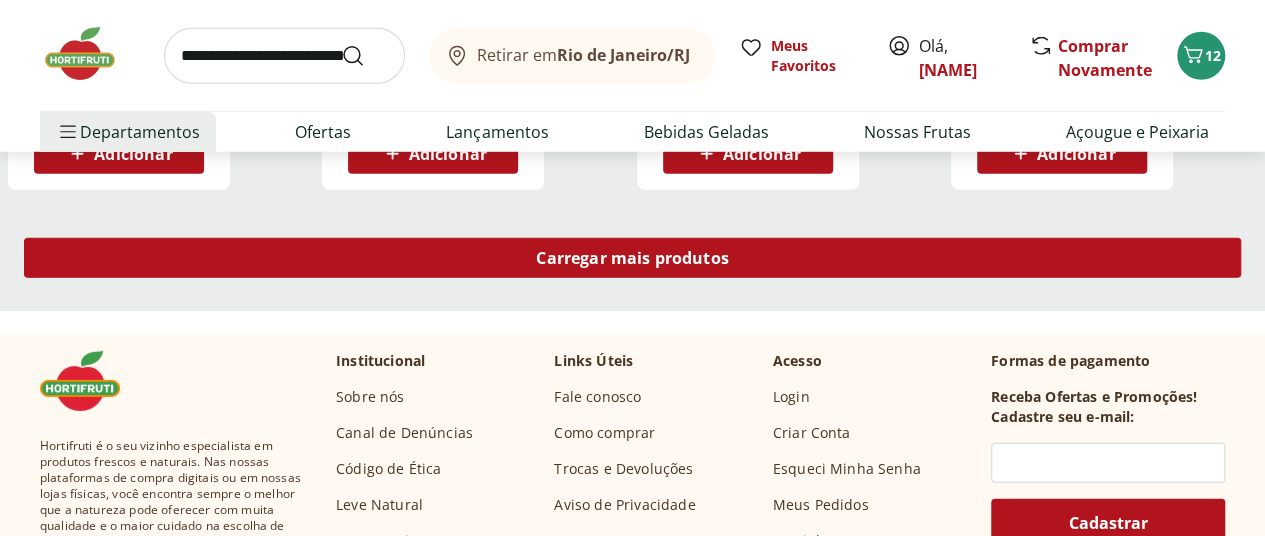 click on "Carregar mais produtos" at bounding box center [632, 258] 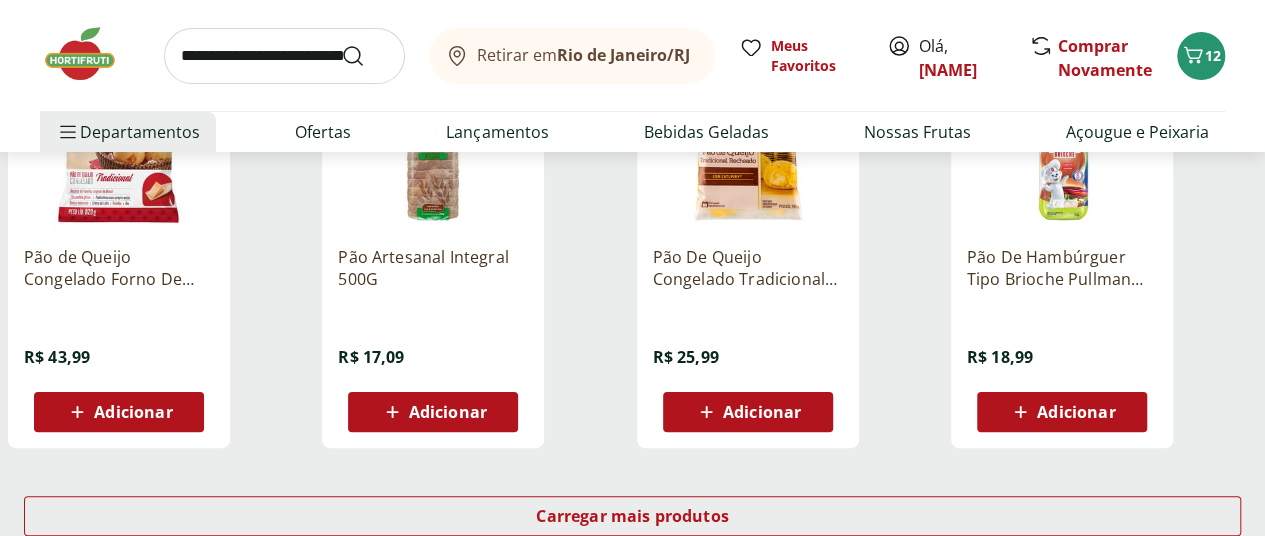 scroll, scrollTop: 3900, scrollLeft: 0, axis: vertical 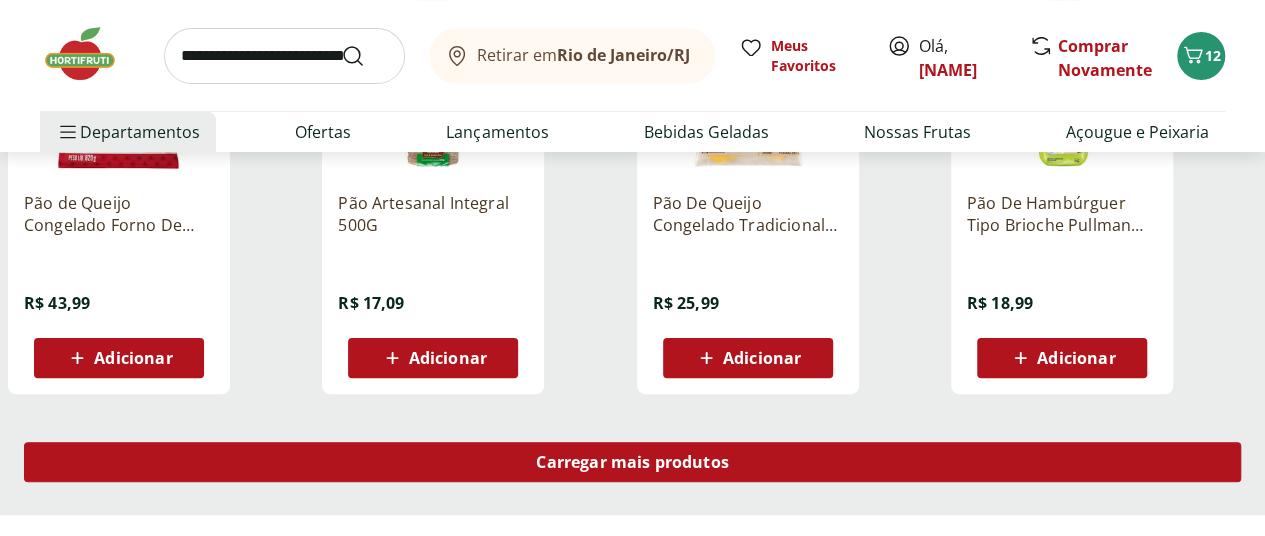 click on "Carregar mais produtos" at bounding box center (632, 462) 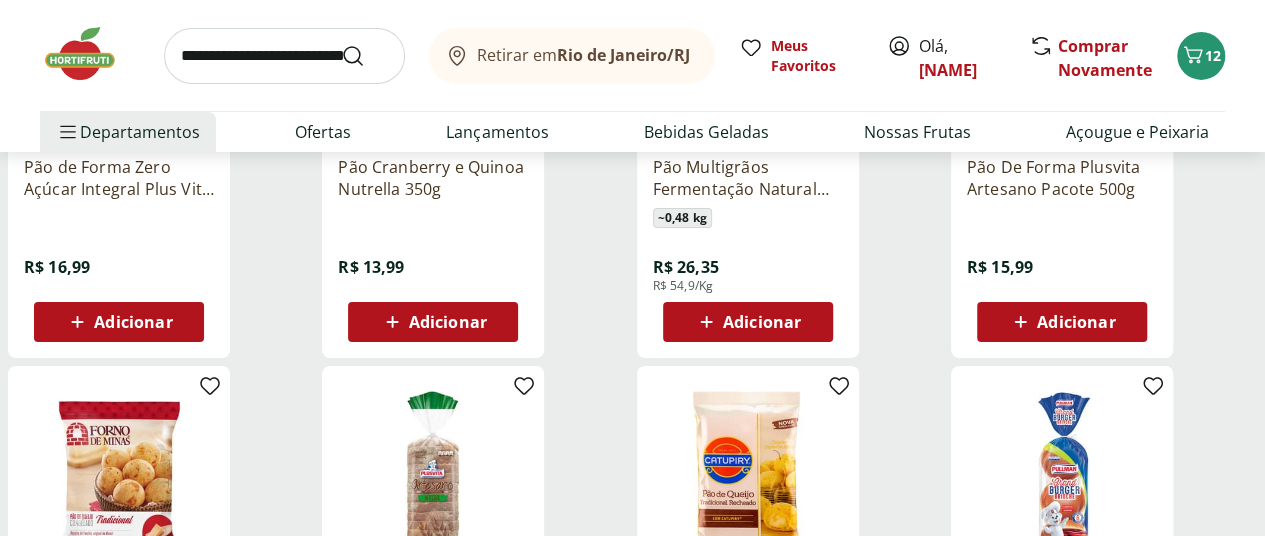 scroll, scrollTop: 3200, scrollLeft: 0, axis: vertical 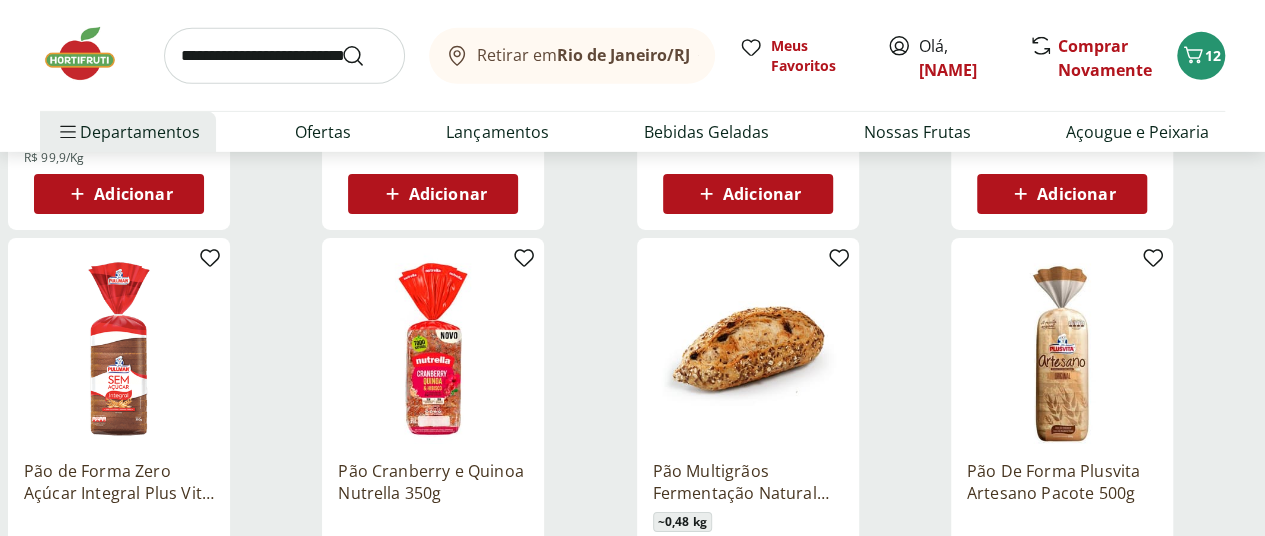 click 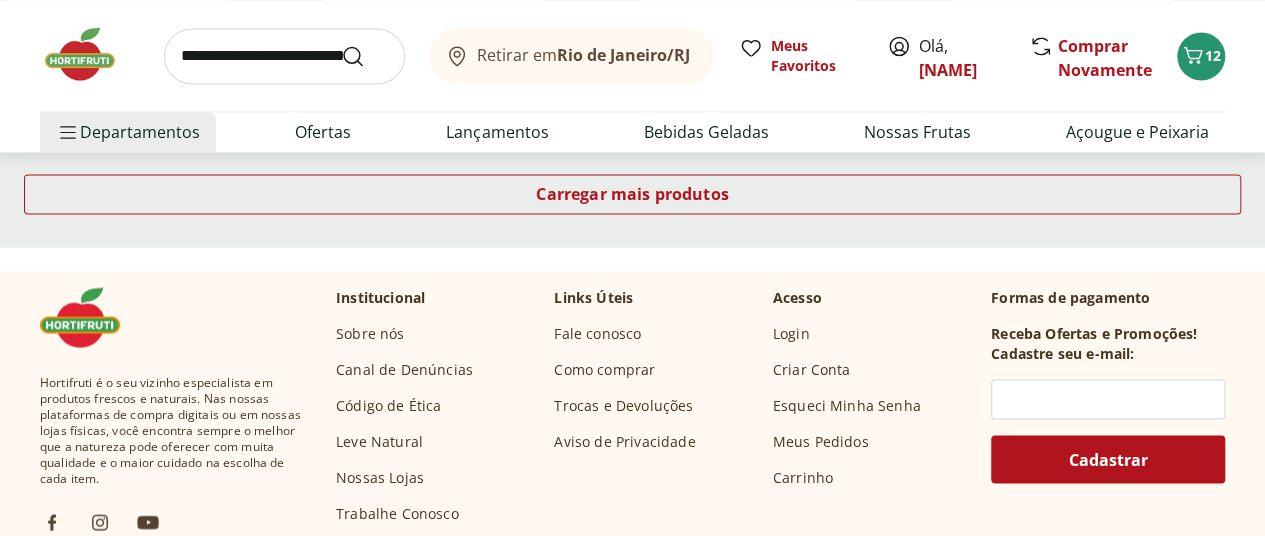 scroll, scrollTop: 5300, scrollLeft: 0, axis: vertical 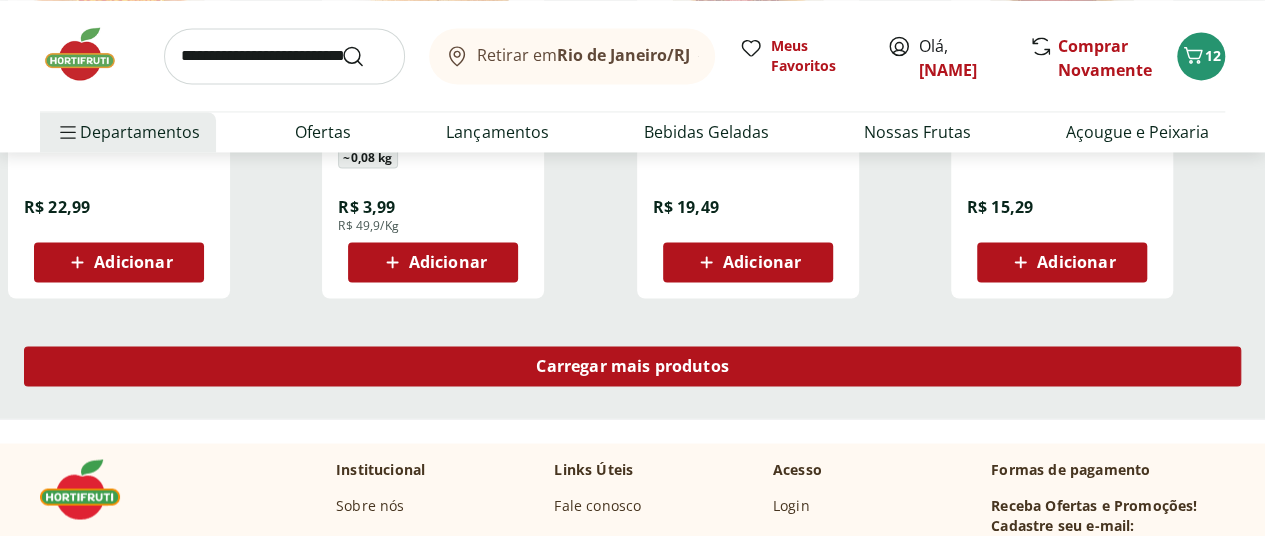 click on "Carregar mais produtos" at bounding box center (632, 366) 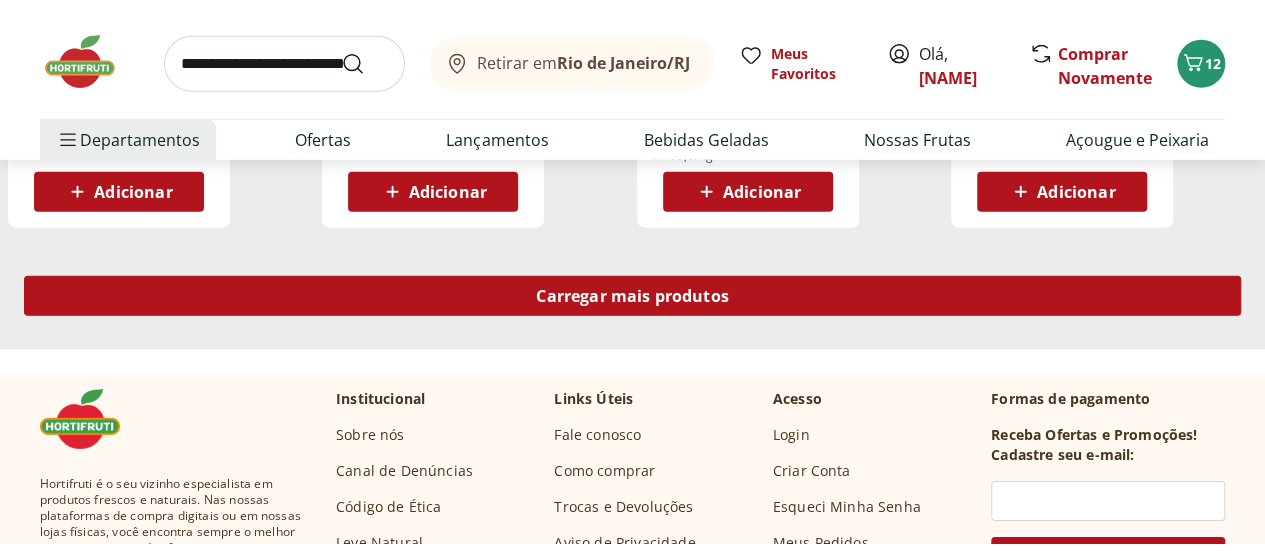 scroll, scrollTop: 6700, scrollLeft: 0, axis: vertical 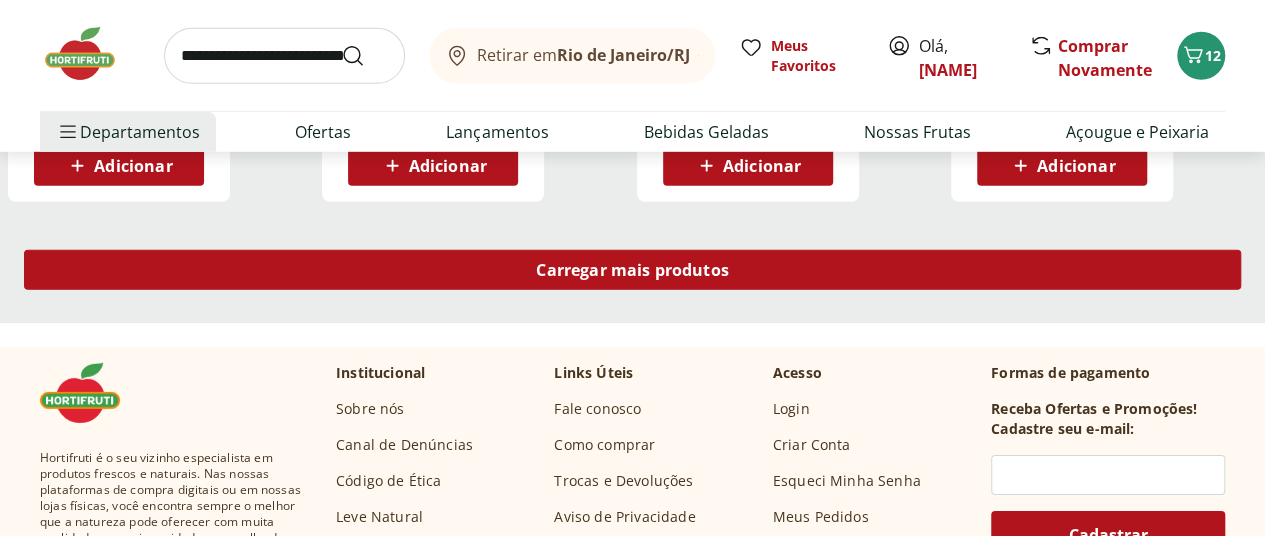click on "Carregar mais produtos" at bounding box center [632, 270] 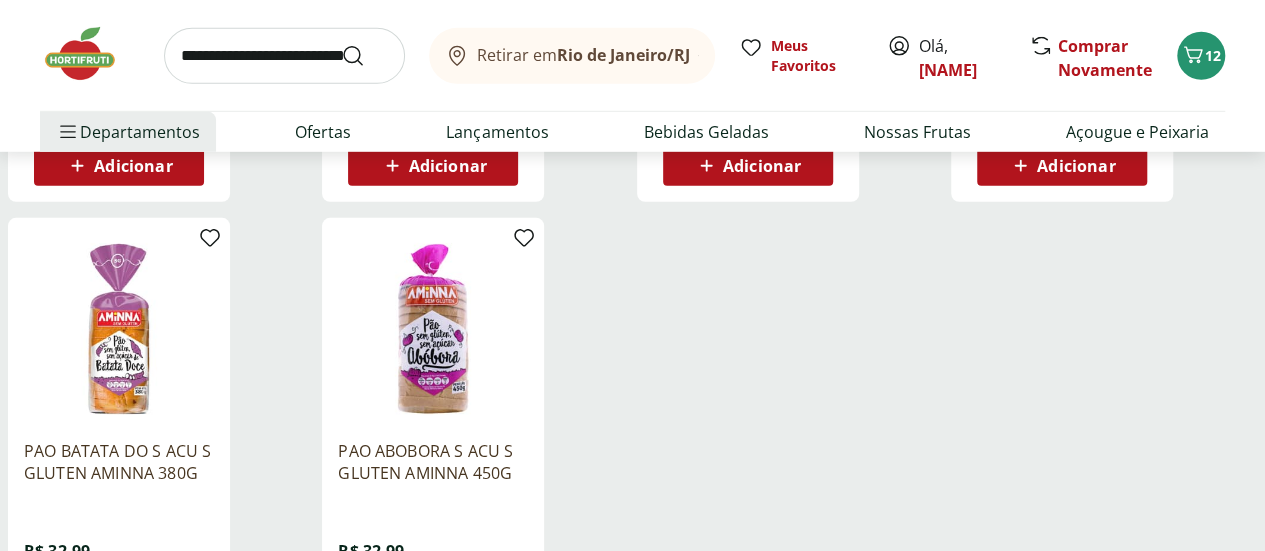 click at bounding box center [90, 54] 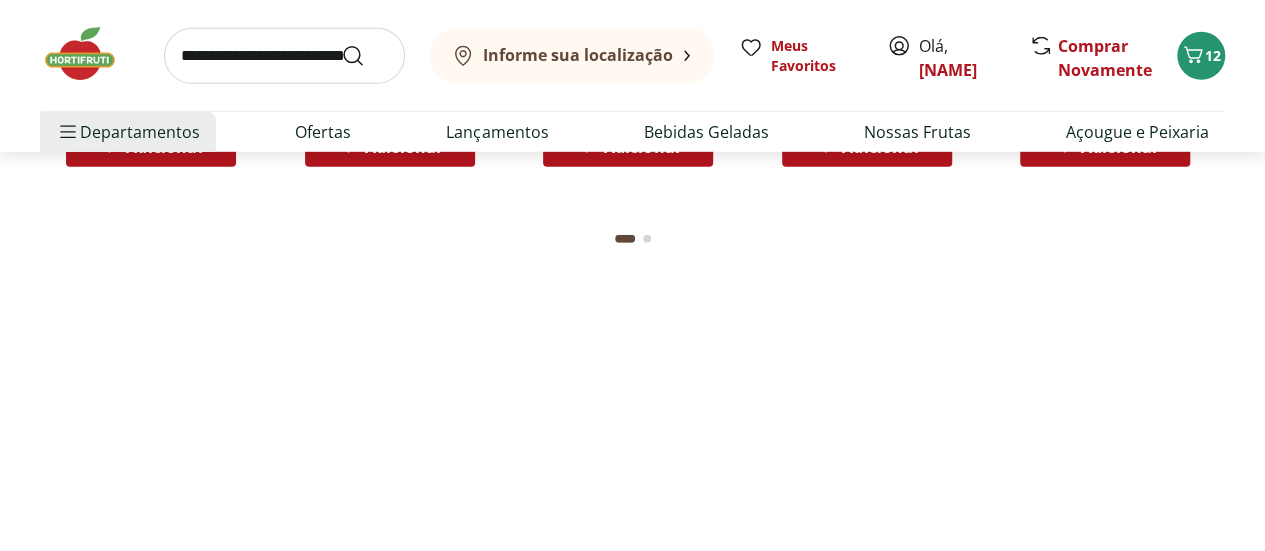 scroll, scrollTop: 0, scrollLeft: 0, axis: both 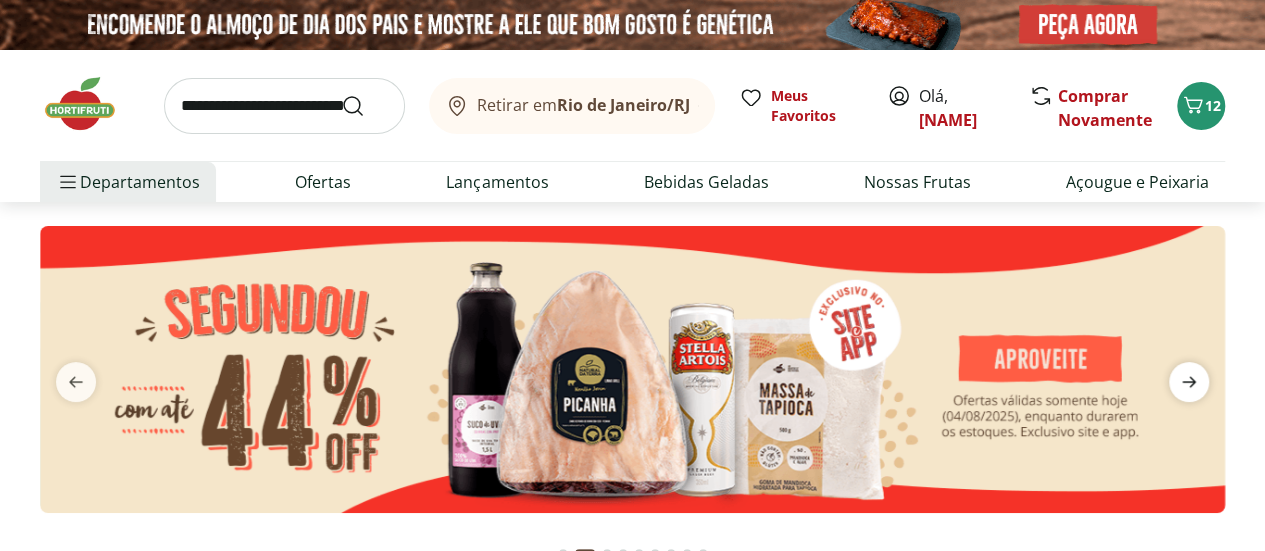 click 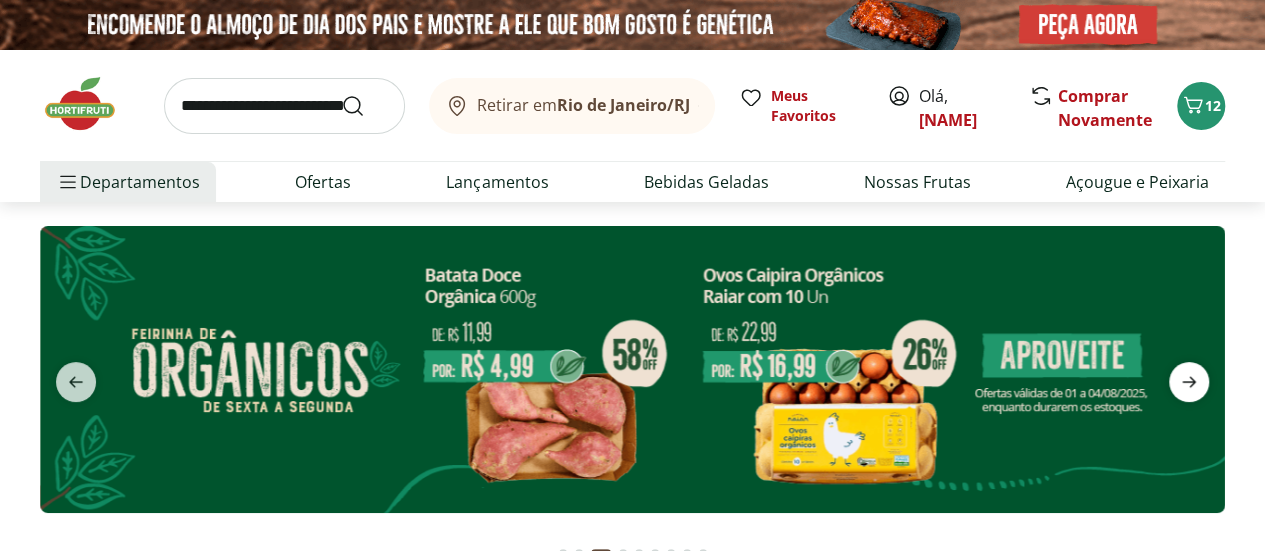 click 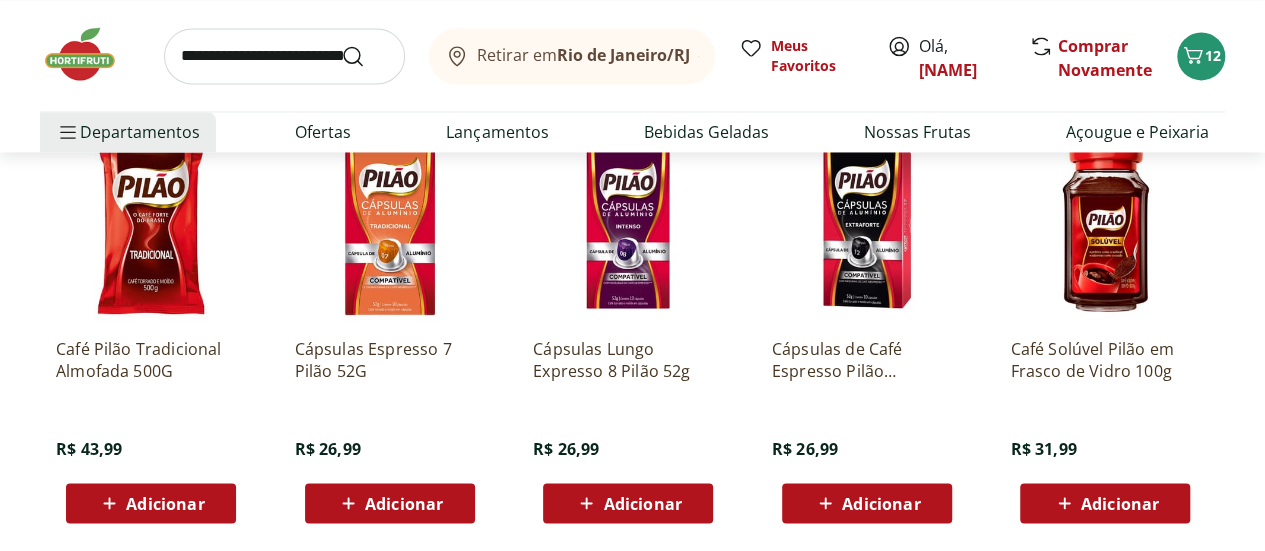 scroll, scrollTop: 5438, scrollLeft: 0, axis: vertical 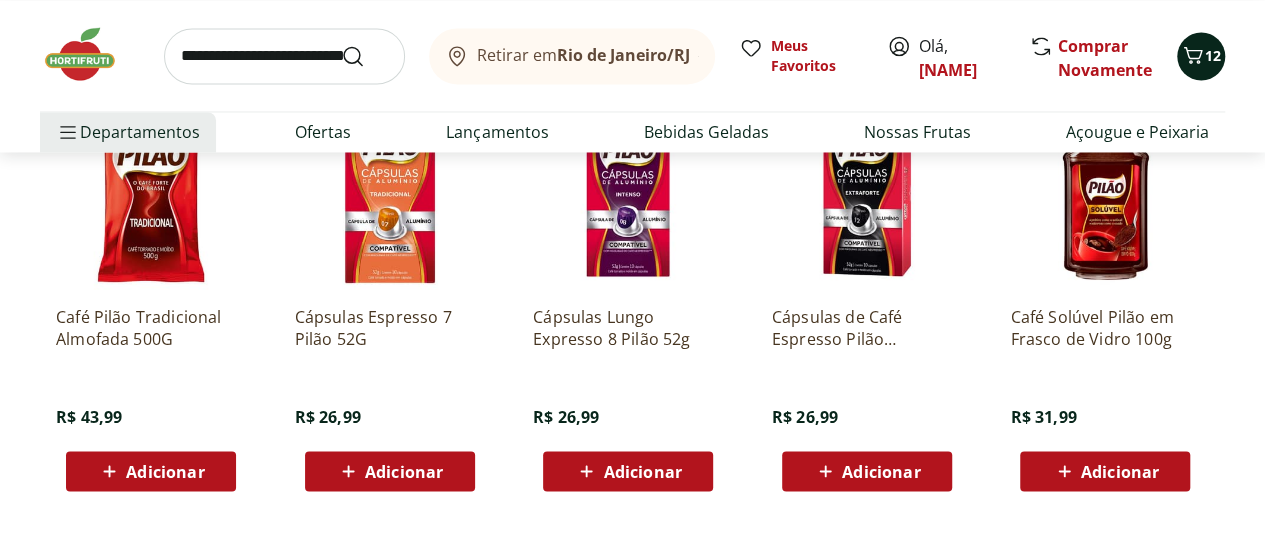 click 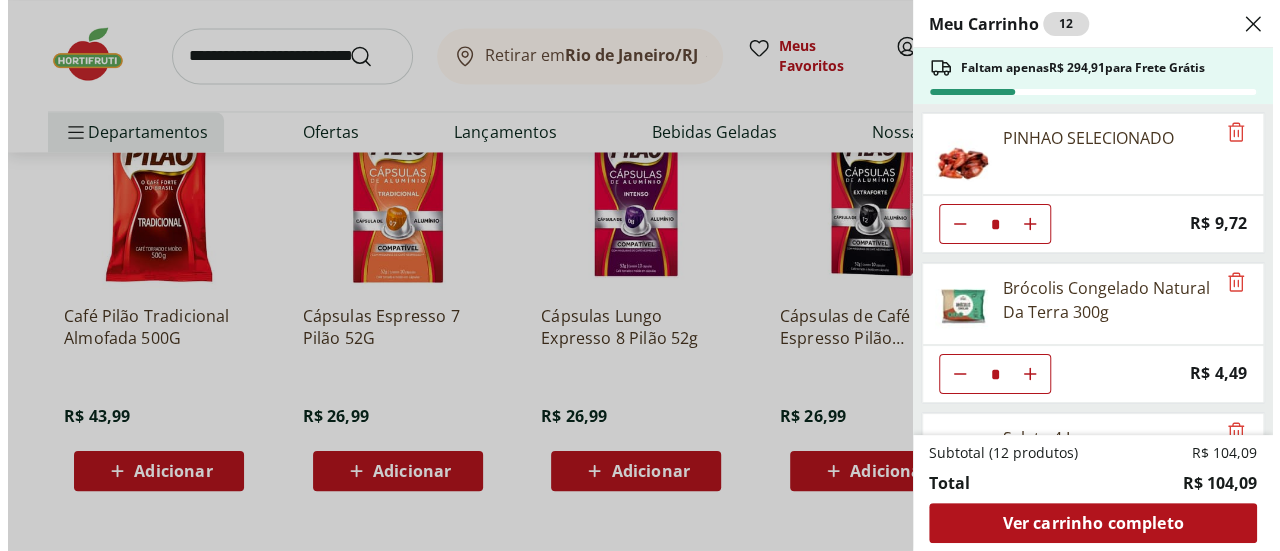 scroll, scrollTop: 5449, scrollLeft: 0, axis: vertical 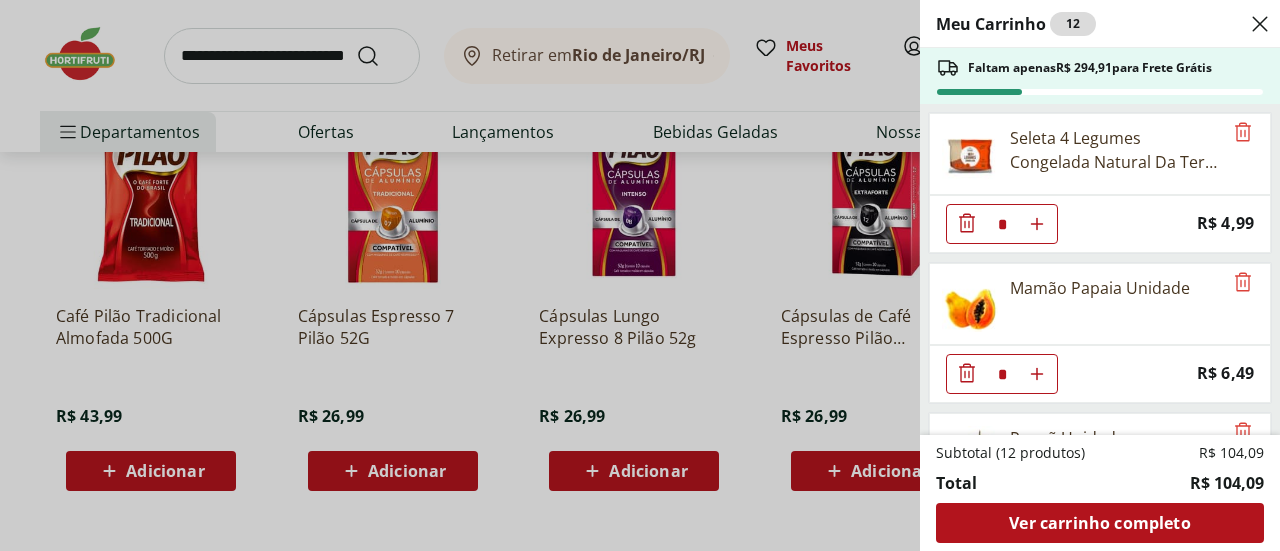 click 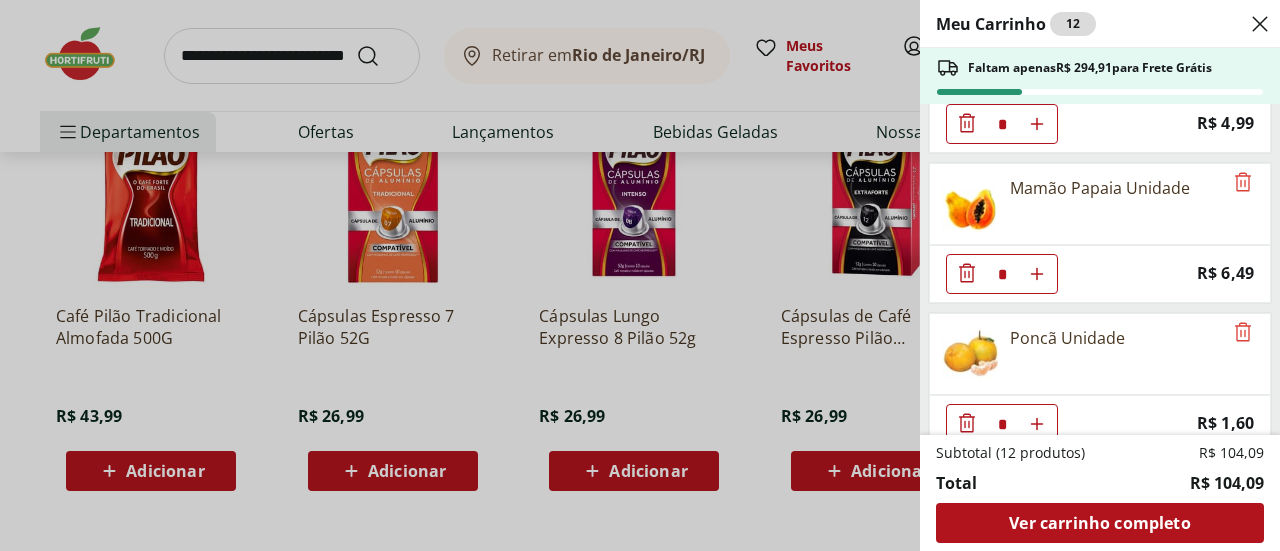 scroll, scrollTop: 500, scrollLeft: 0, axis: vertical 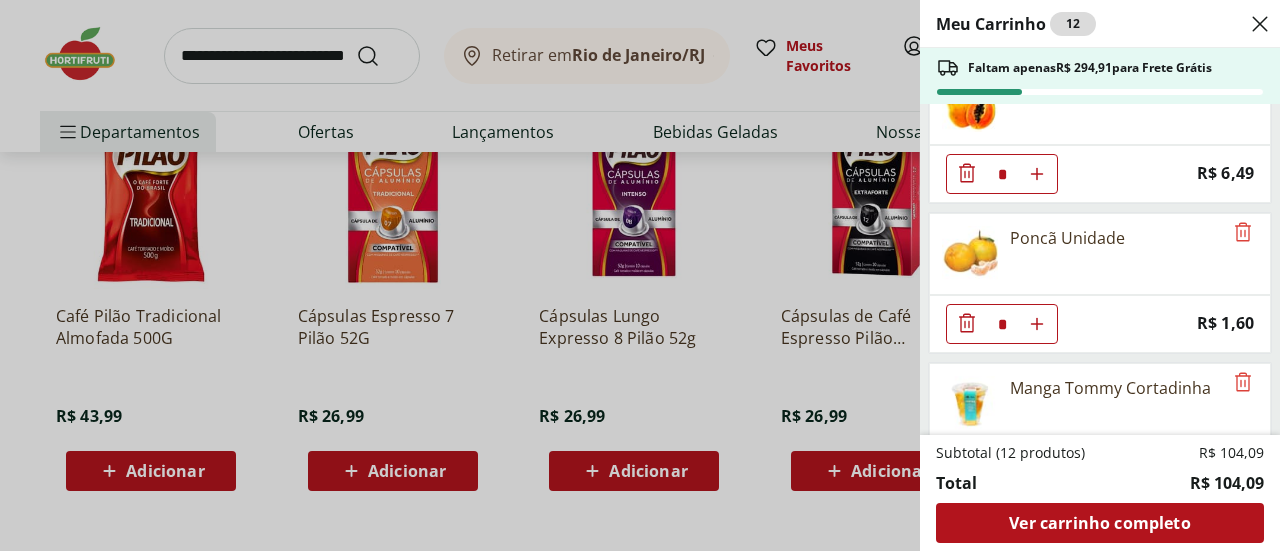click 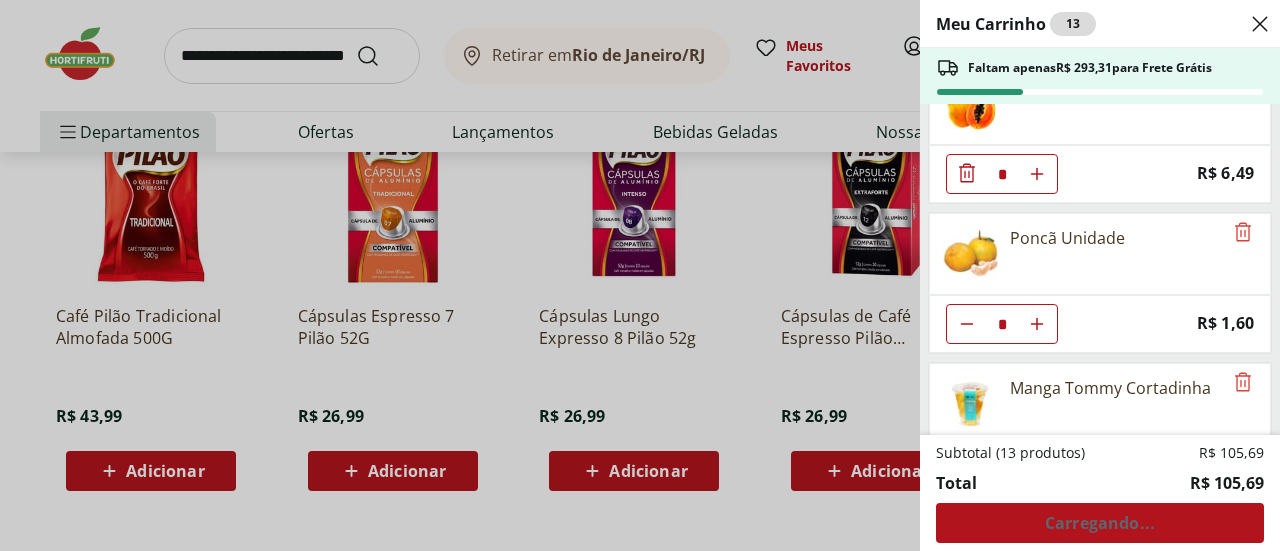click 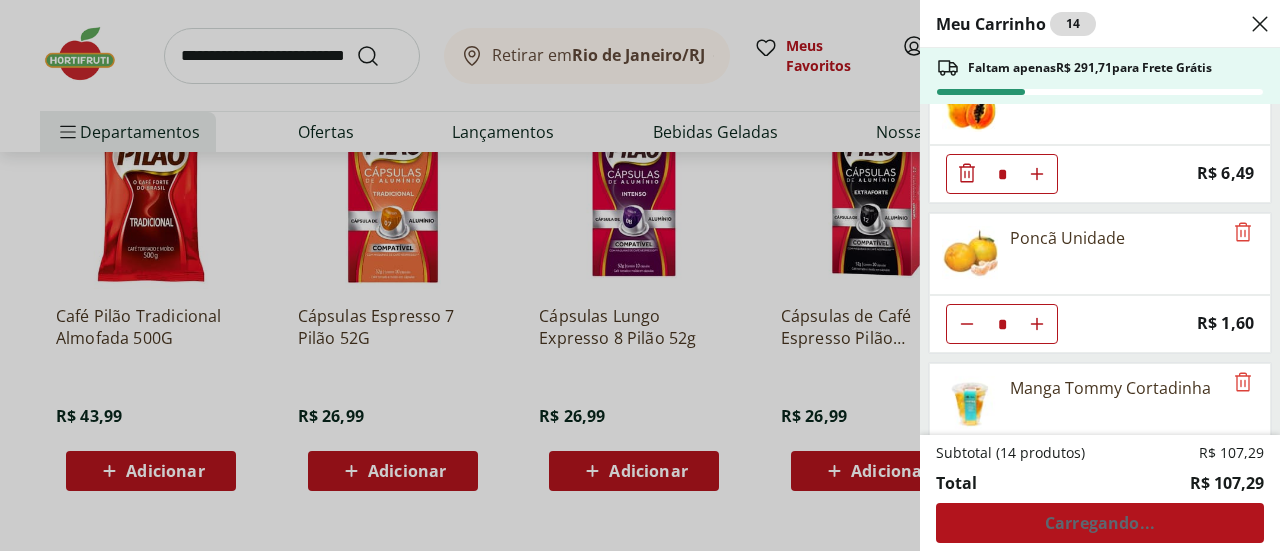 click 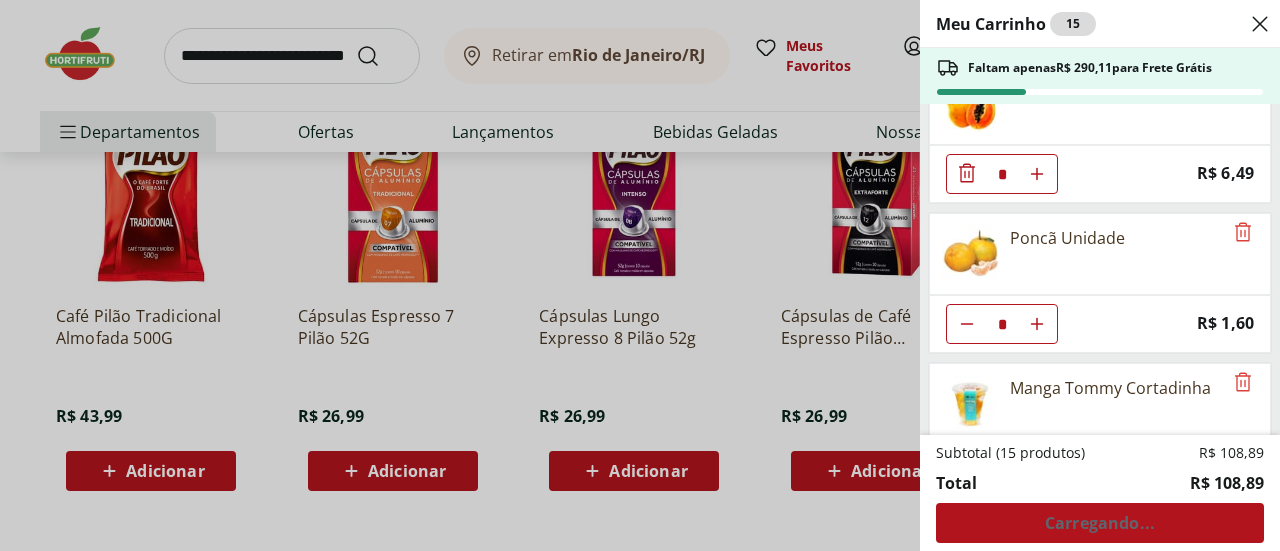 type on "*" 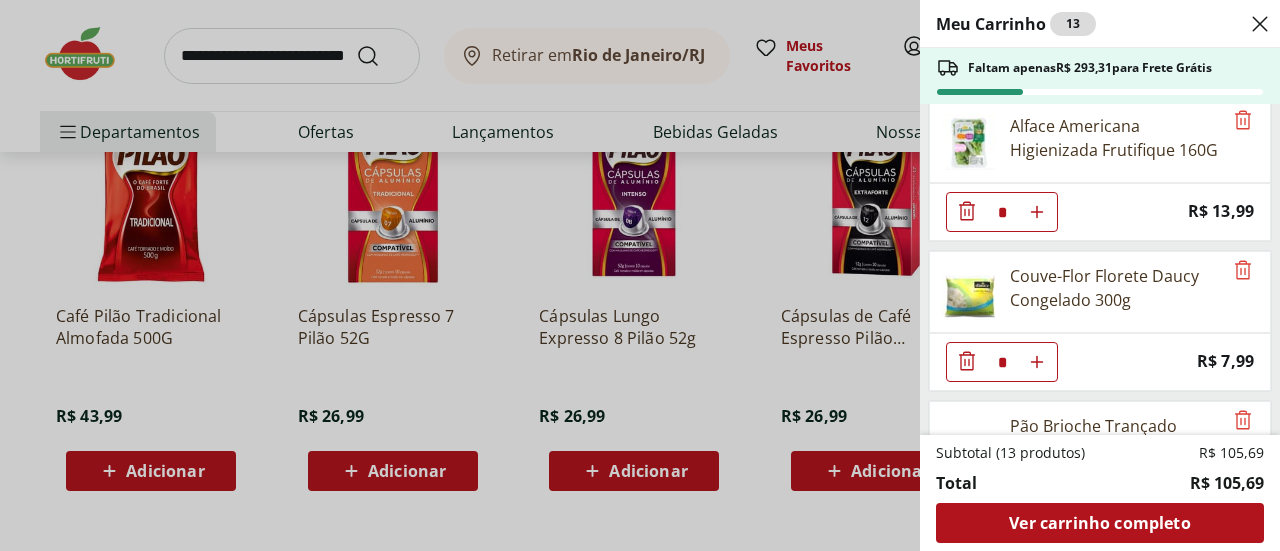 scroll, scrollTop: 1000, scrollLeft: 0, axis: vertical 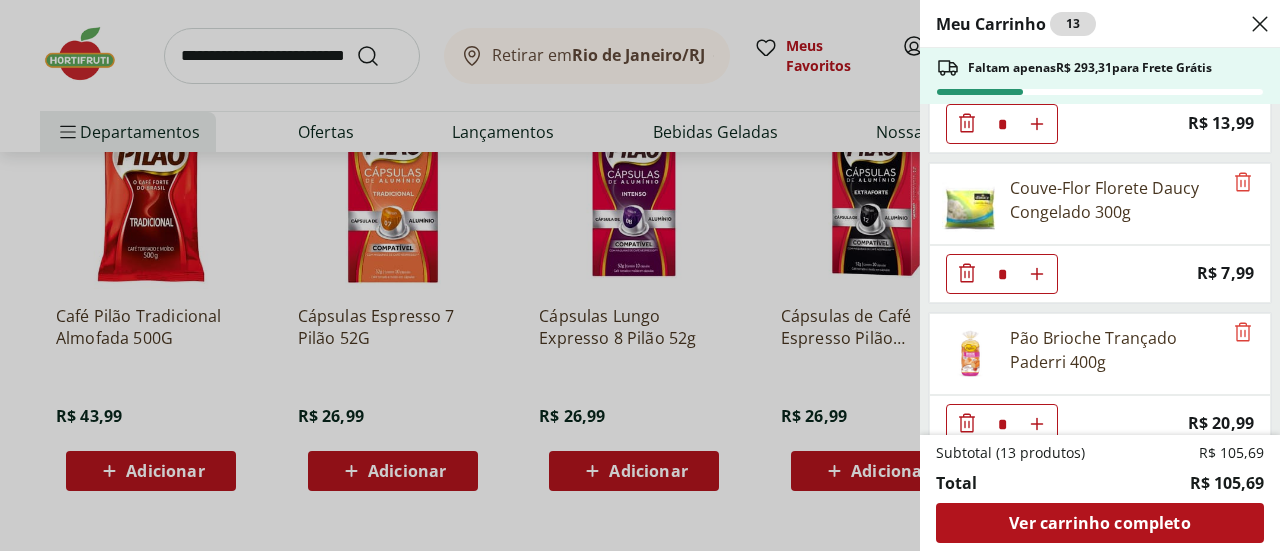 click 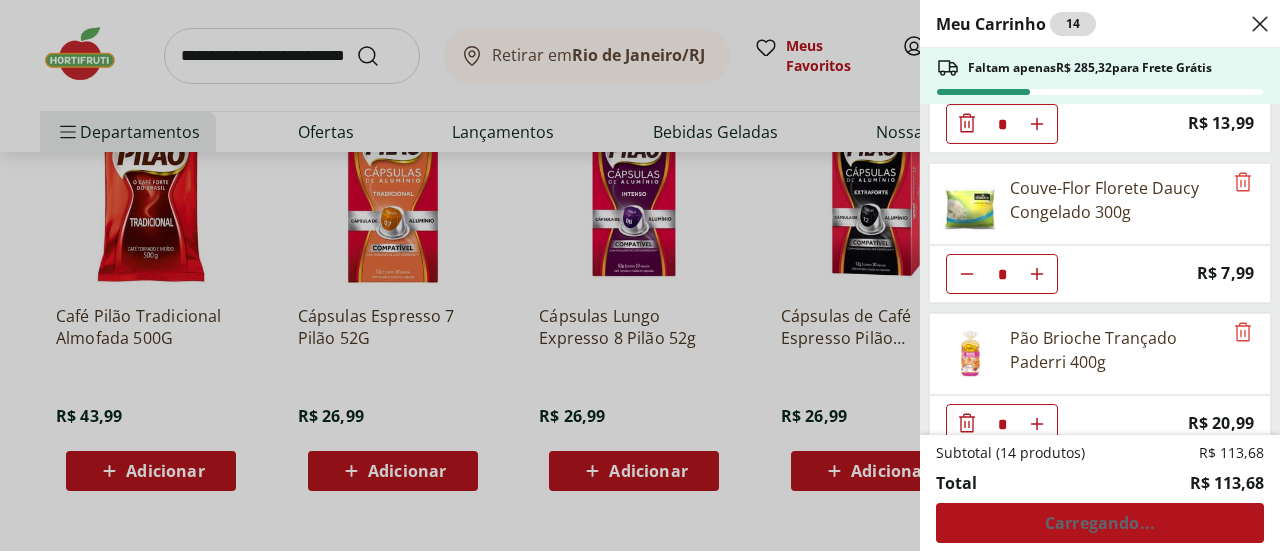 type on "*" 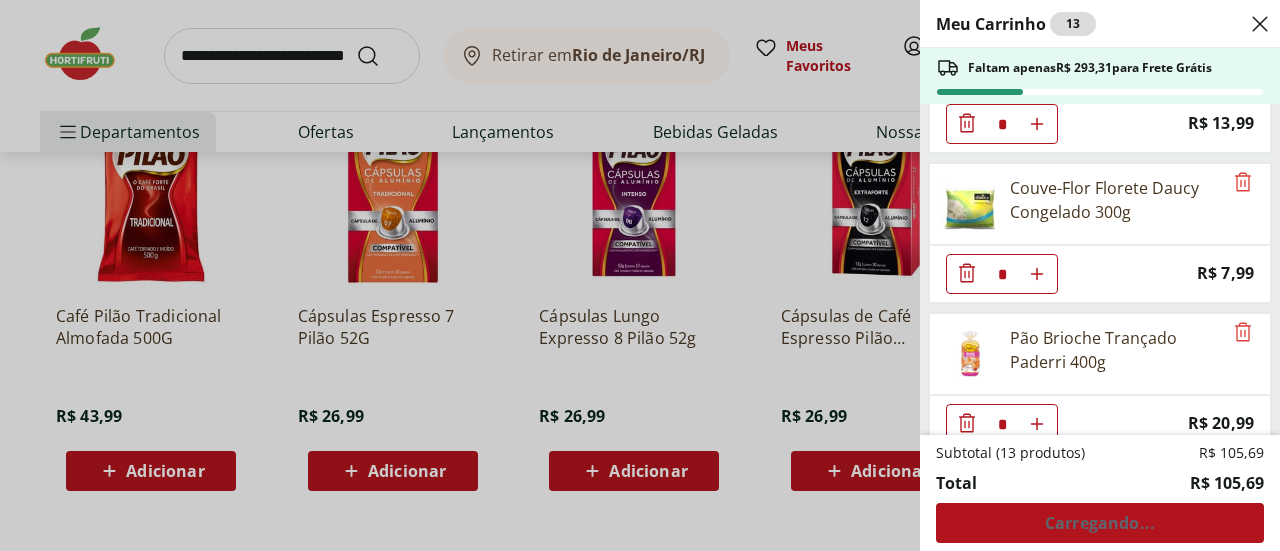 scroll, scrollTop: 1008, scrollLeft: 0, axis: vertical 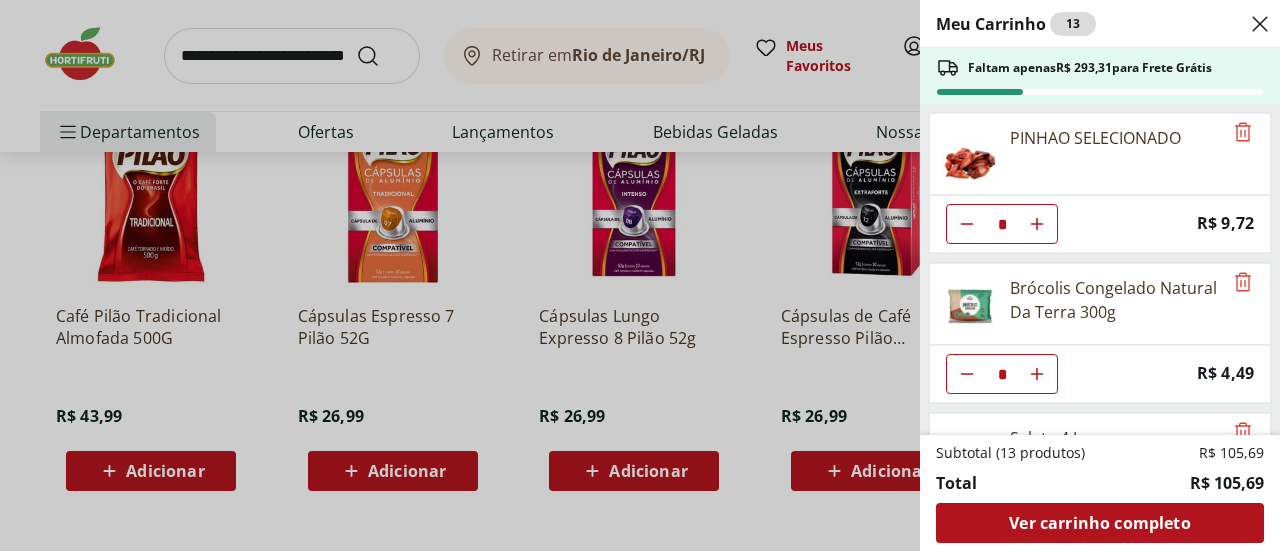 click 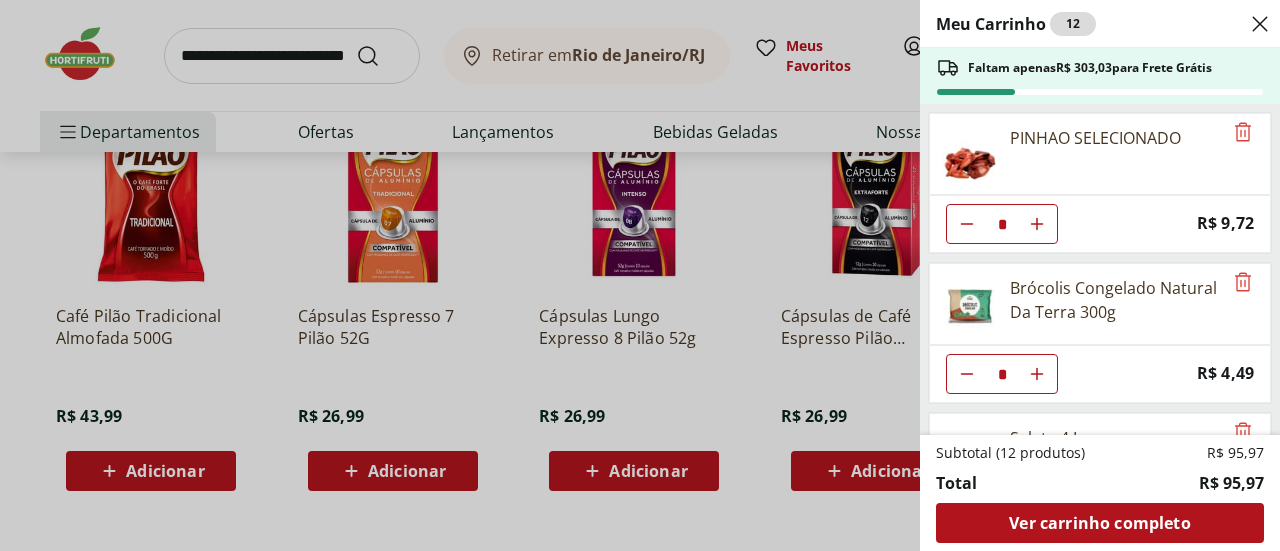 click 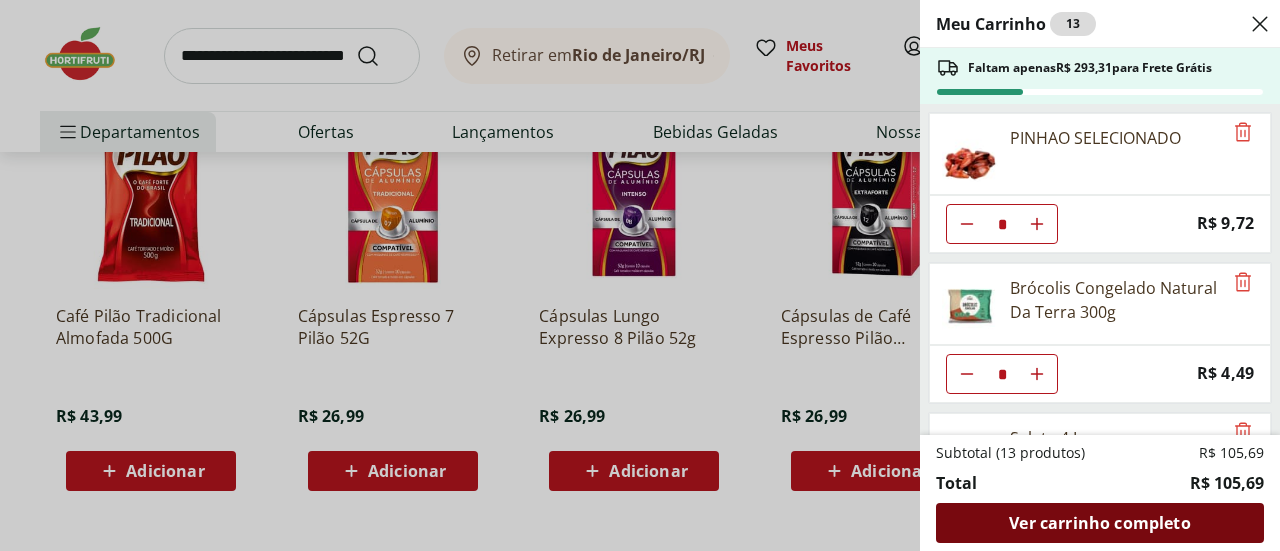 click on "Ver carrinho completo" at bounding box center [1100, 523] 